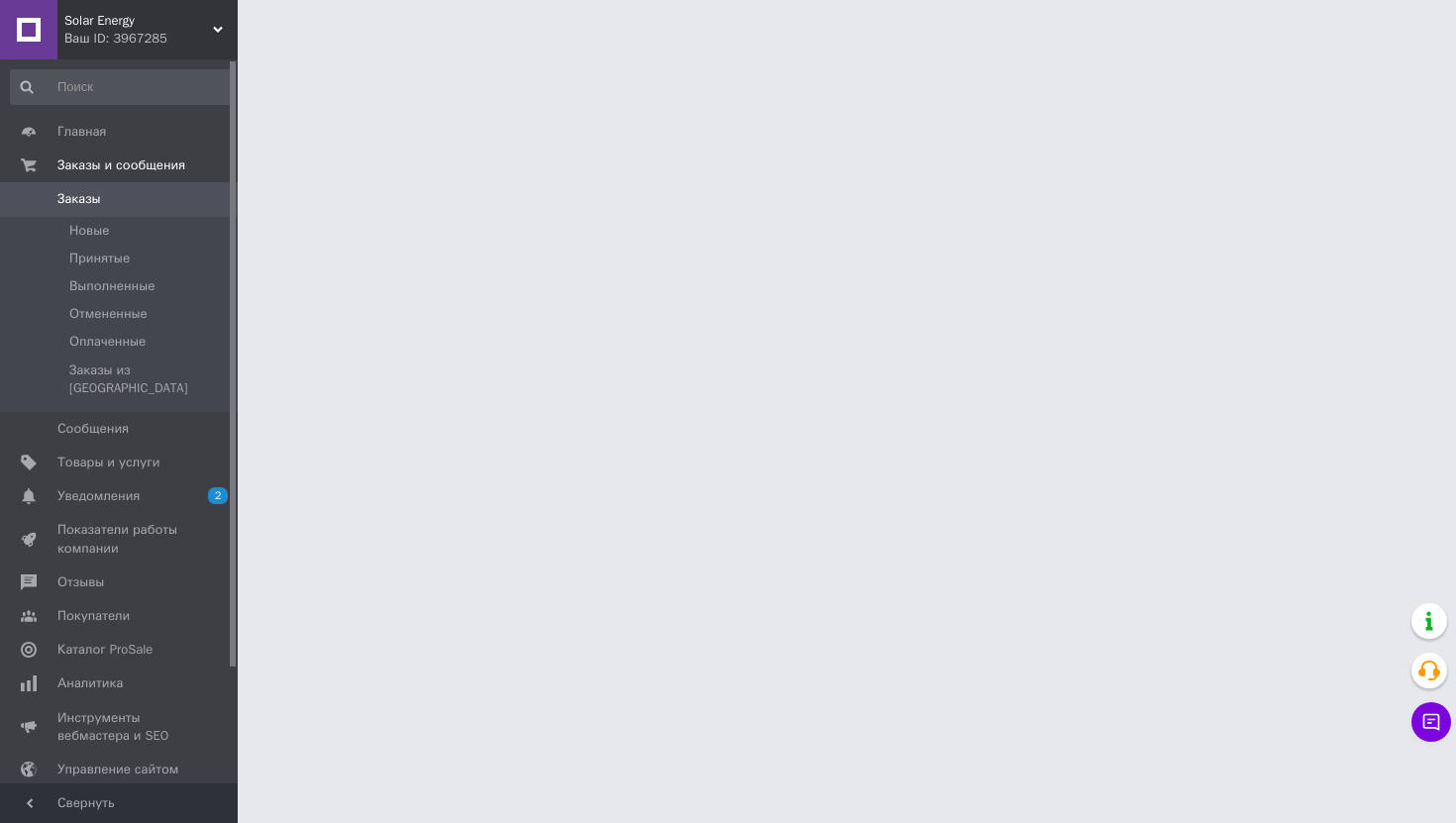 scroll, scrollTop: 0, scrollLeft: 0, axis: both 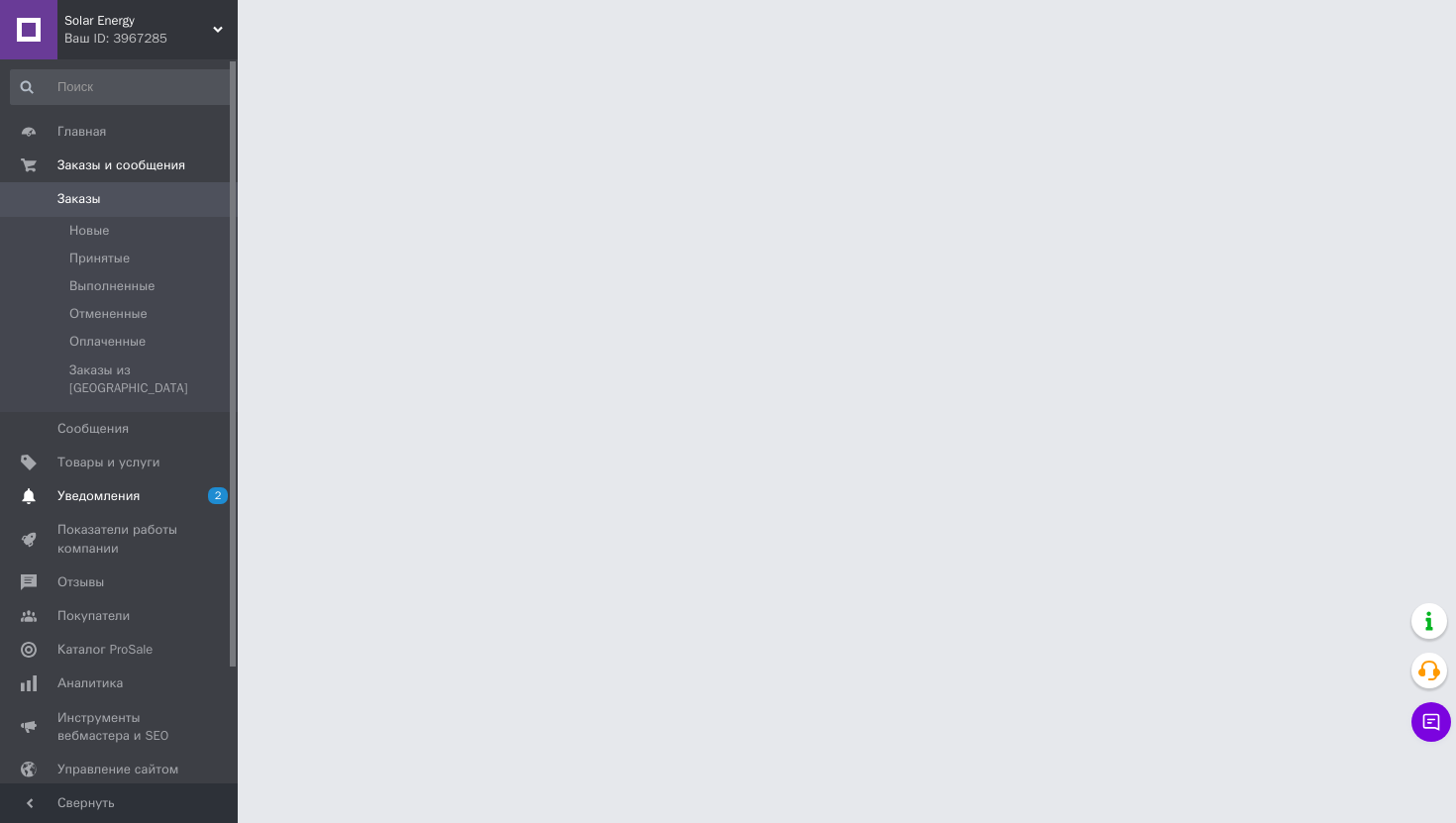 click on "Уведомления" at bounding box center (98, 496) 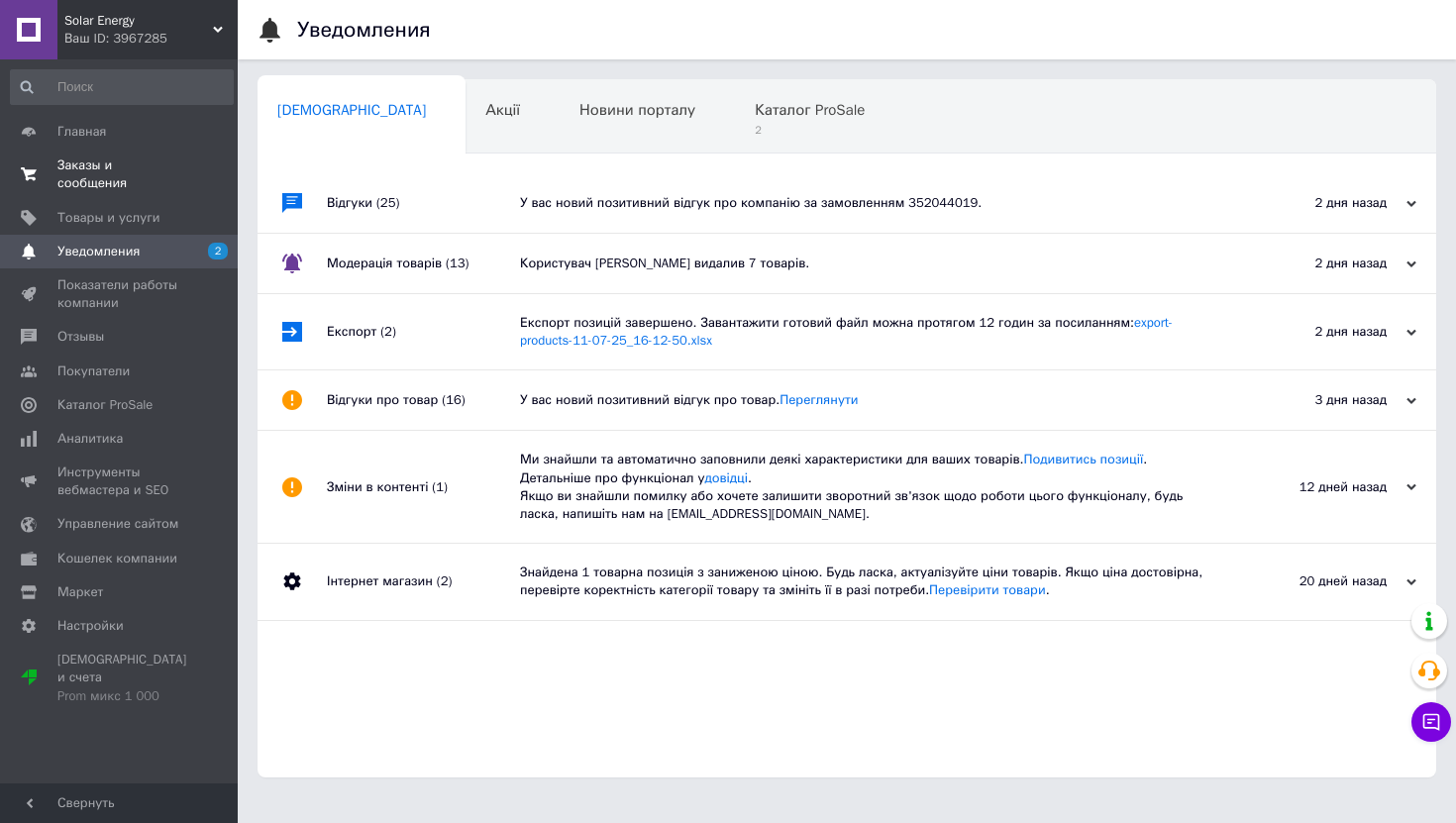 click on "Заказы и сообщения" at bounding box center (120, 174) 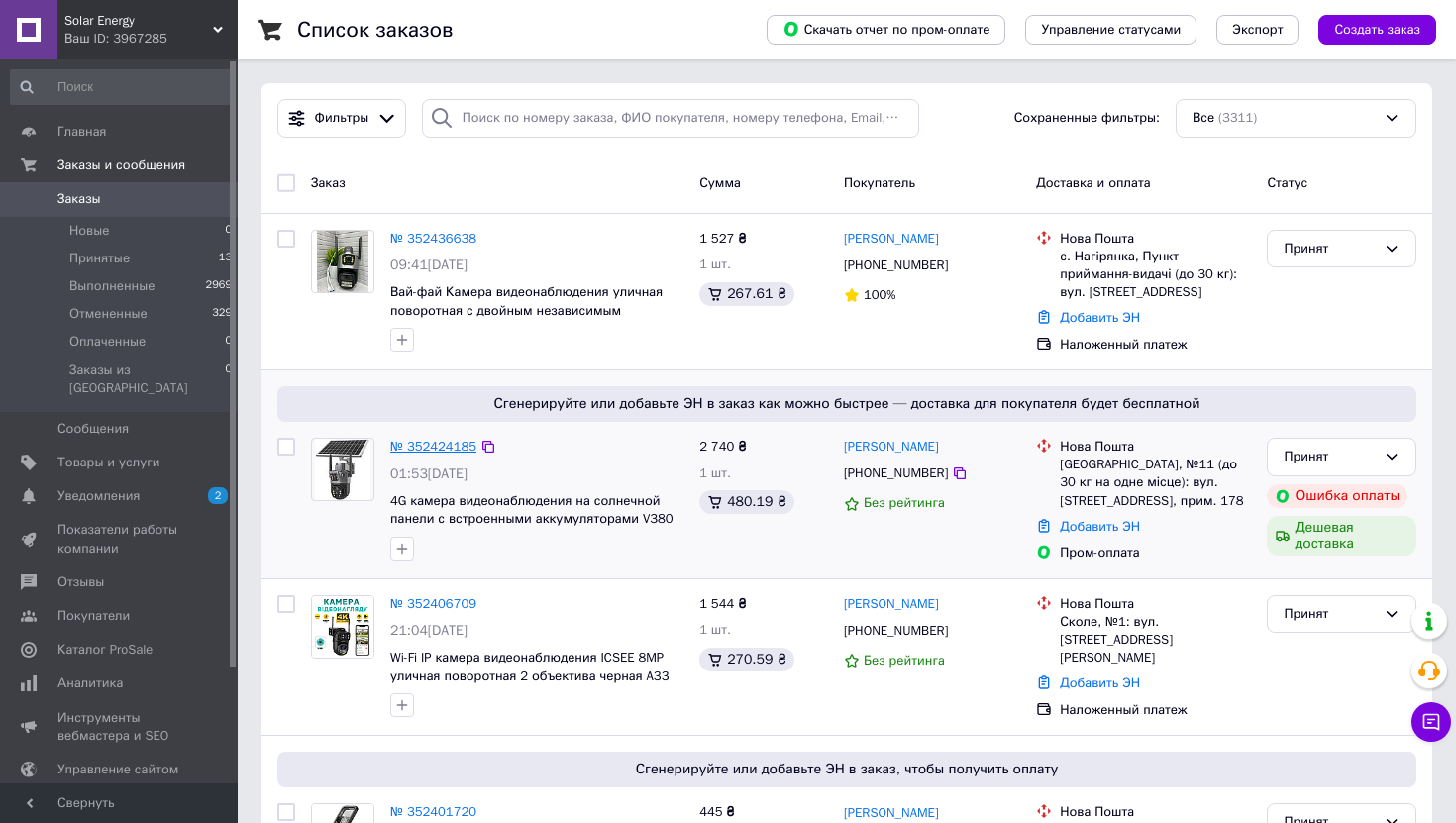 click on "№ 352424185" at bounding box center (433, 446) 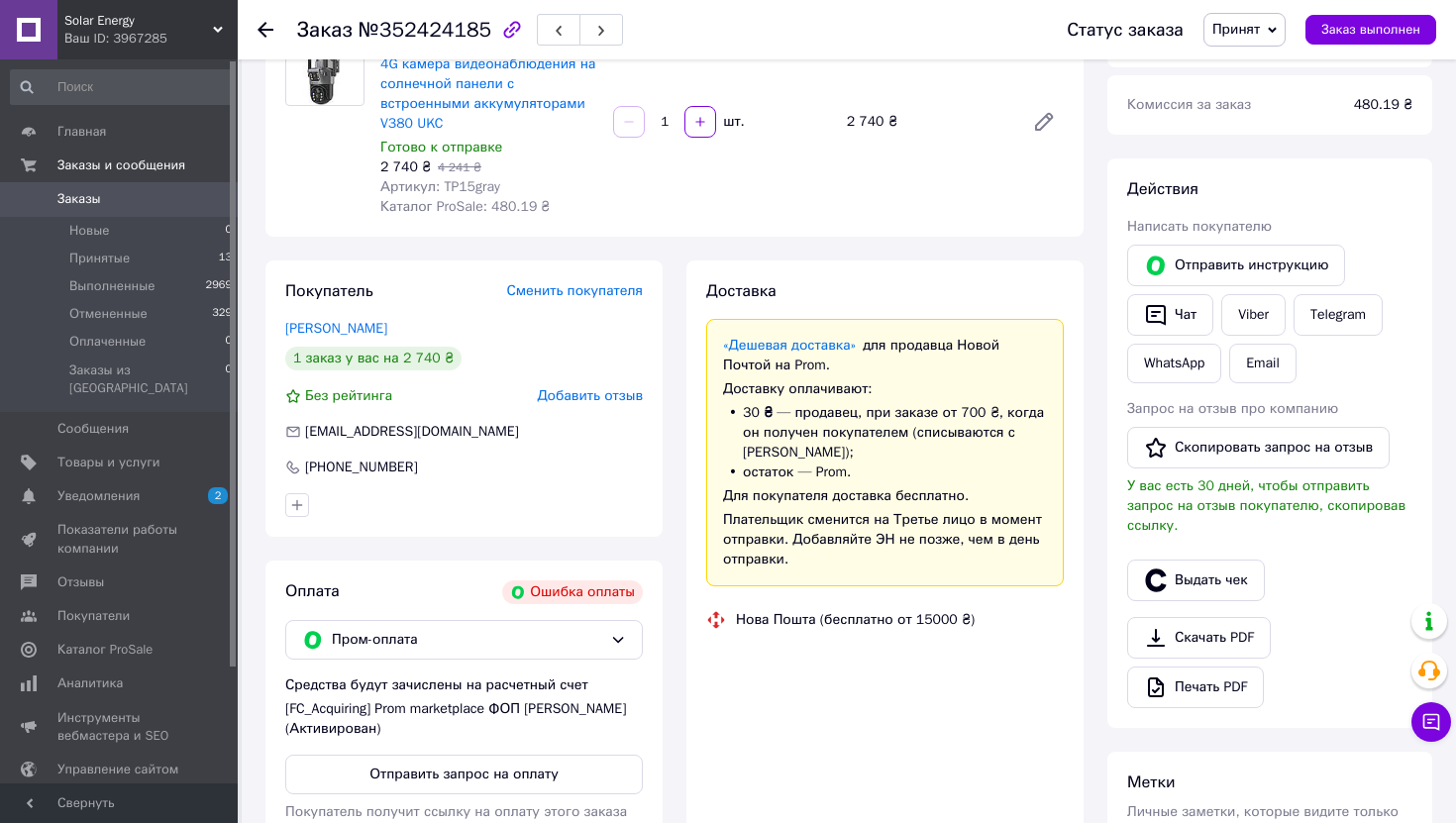 scroll, scrollTop: 232, scrollLeft: 0, axis: vertical 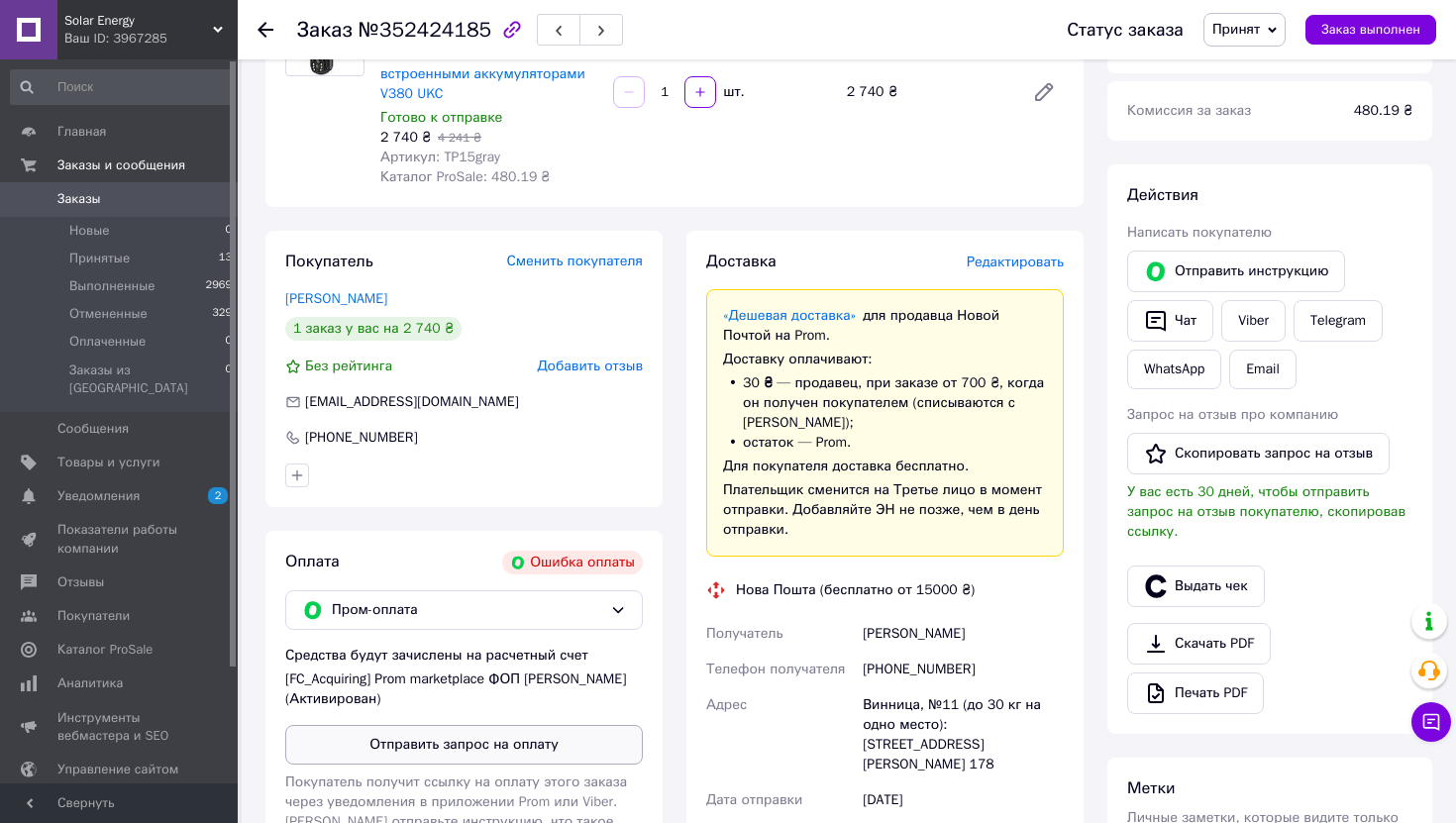 click on "Отправить запрос на оплату" at bounding box center (464, 745) 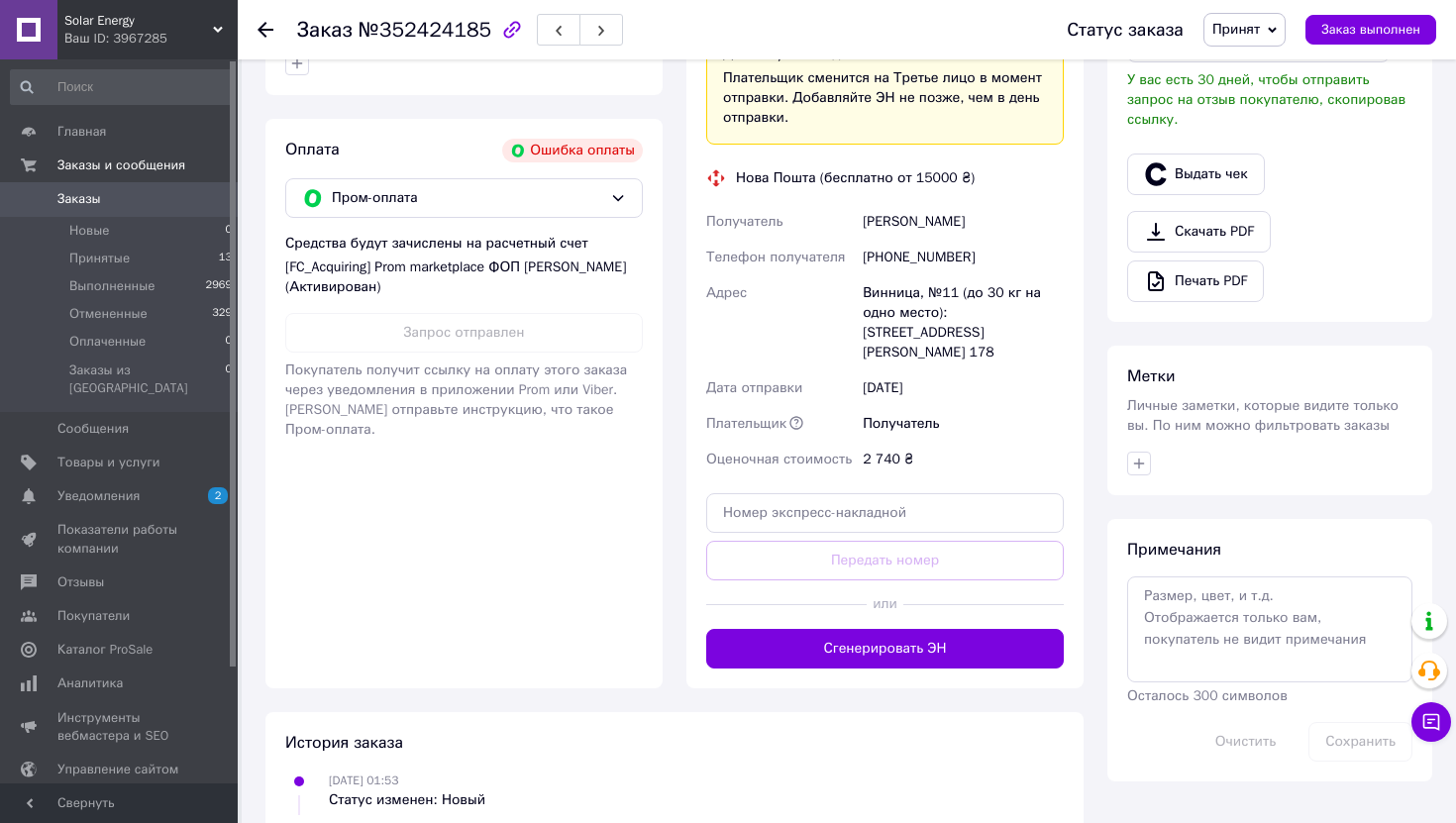 scroll, scrollTop: 645, scrollLeft: 0, axis: vertical 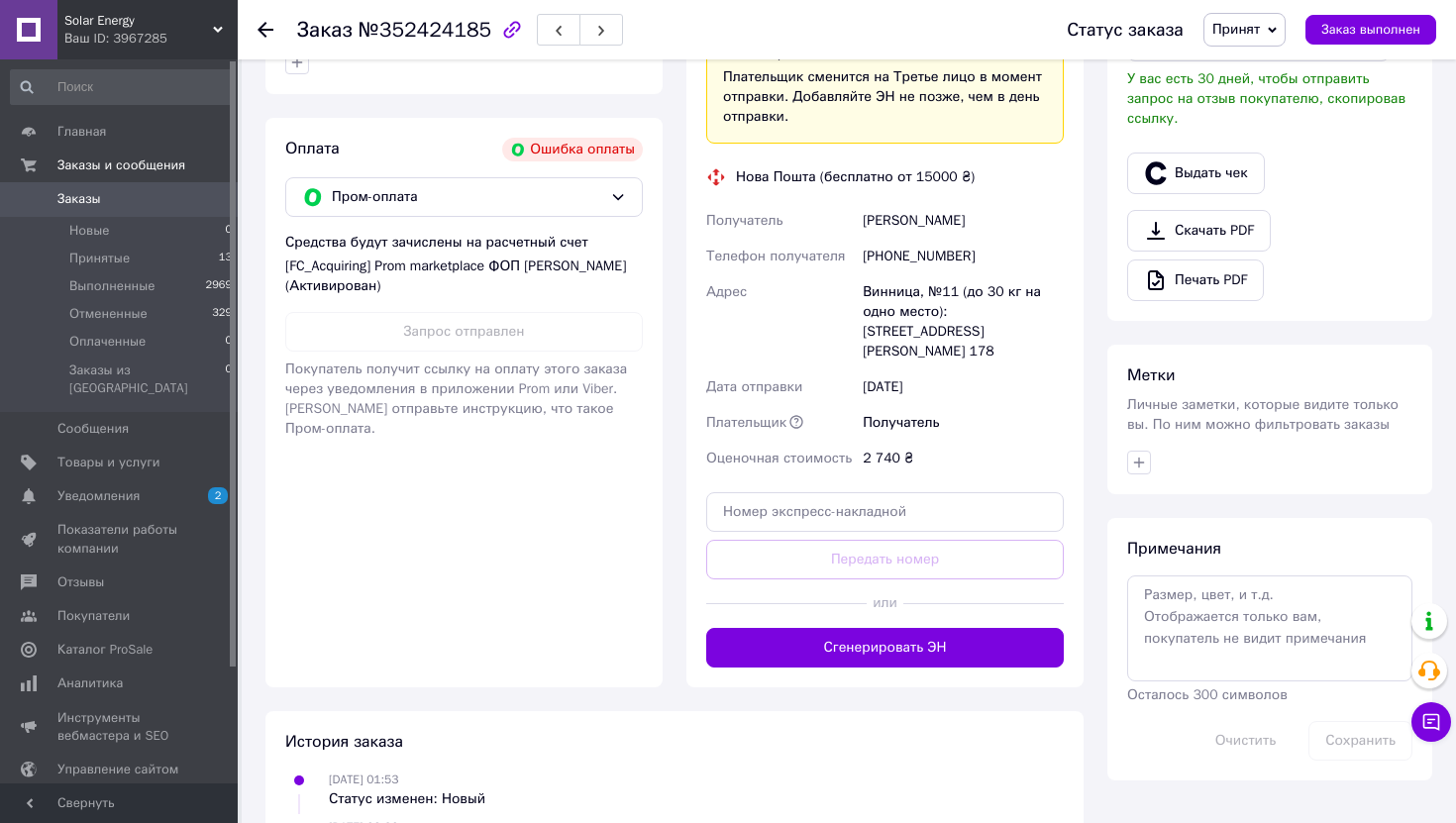 click on "Solar Energy" at bounding box center [139, 21] 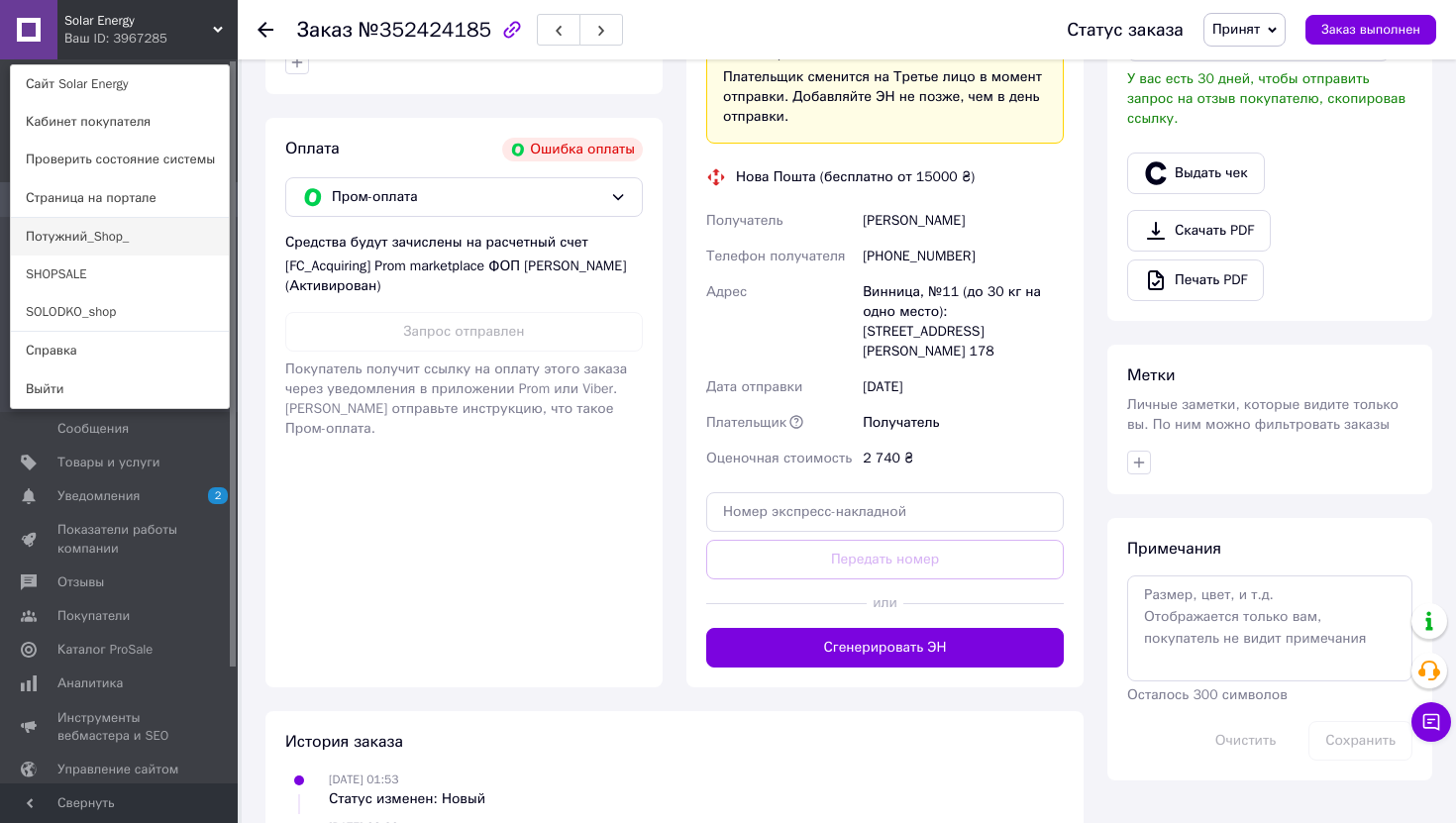 click on "Потужний_Shop_" at bounding box center [120, 237] 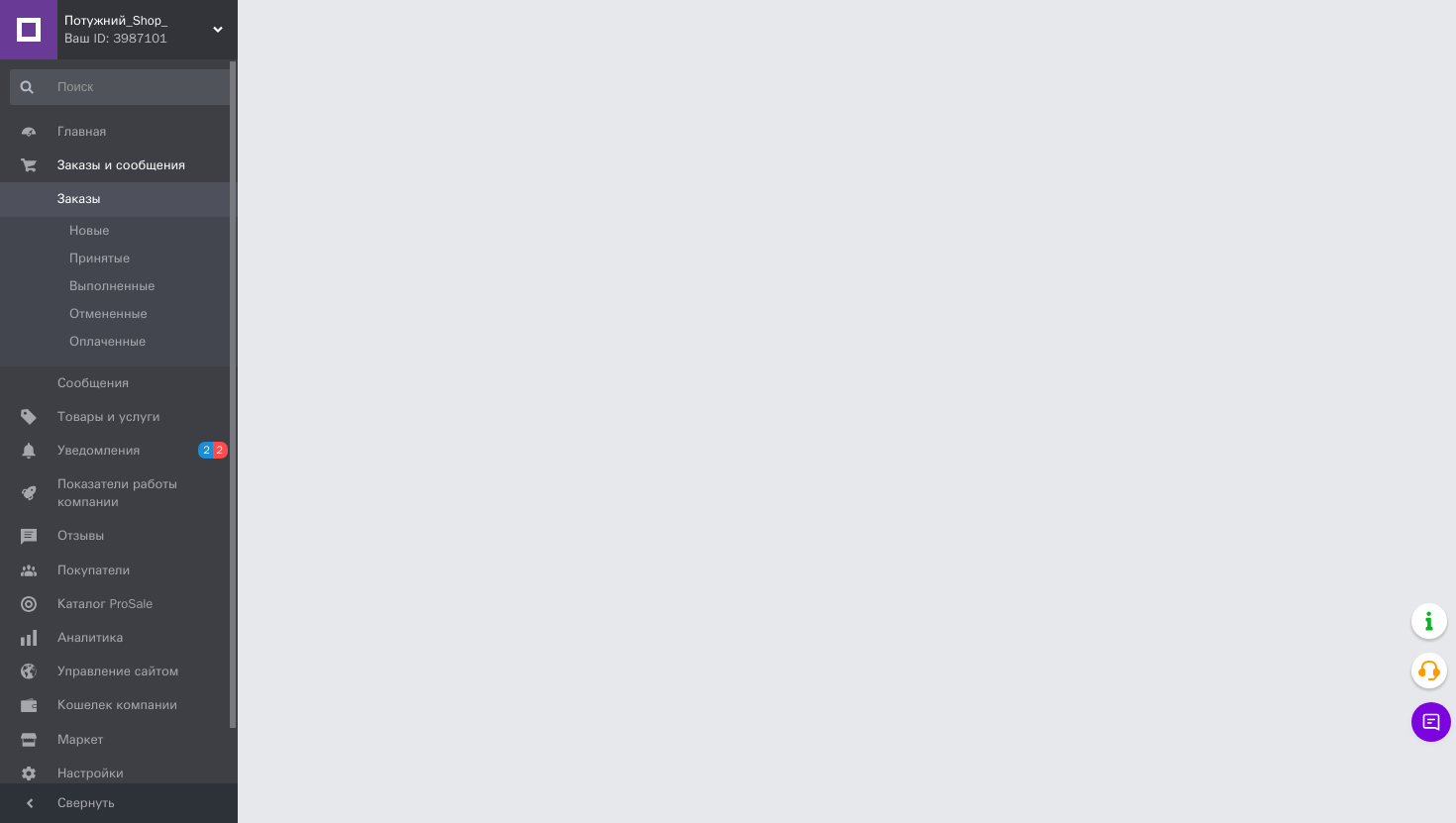 scroll, scrollTop: 0, scrollLeft: 0, axis: both 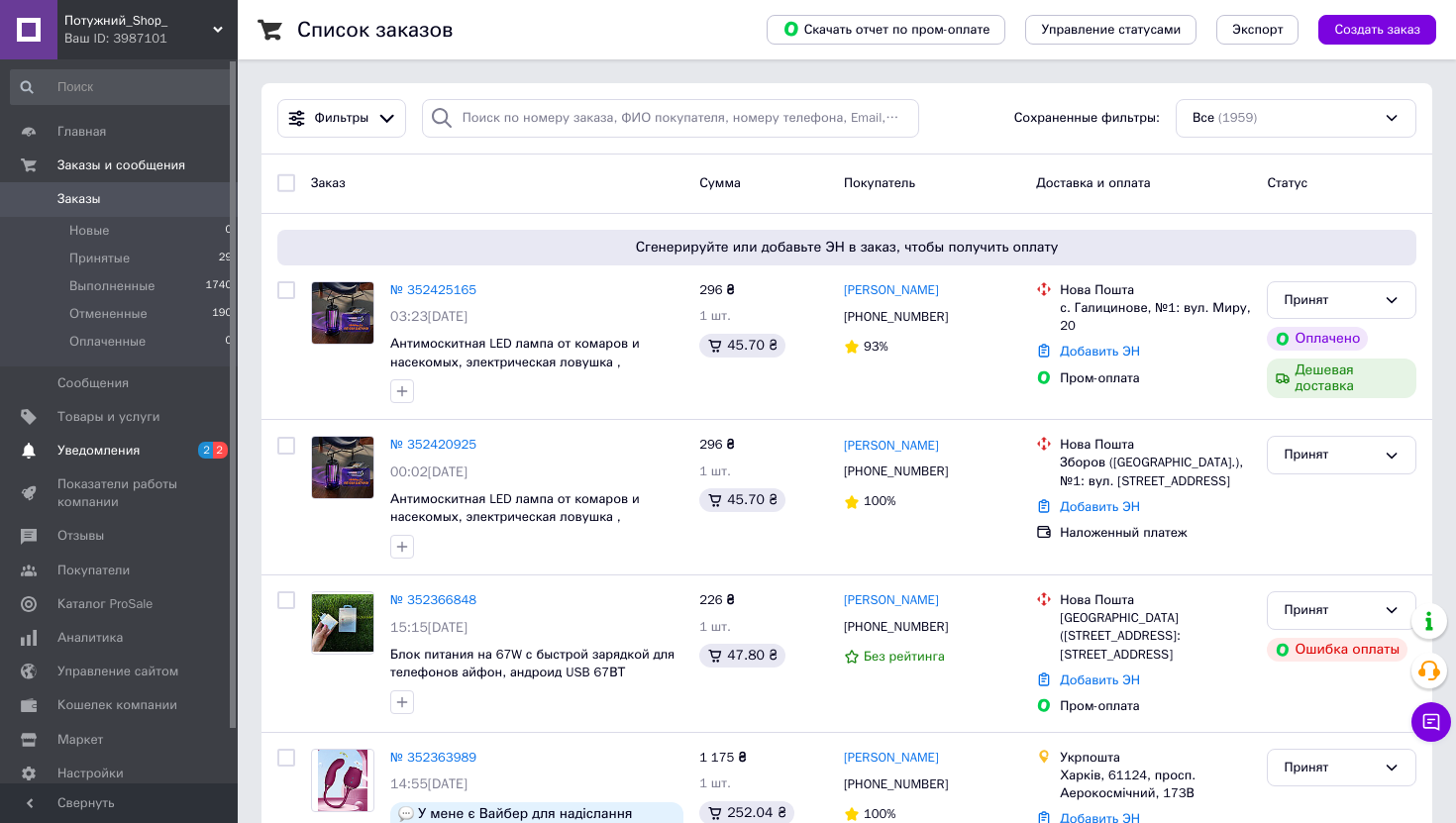 click on "Уведомления" at bounding box center (98, 451) 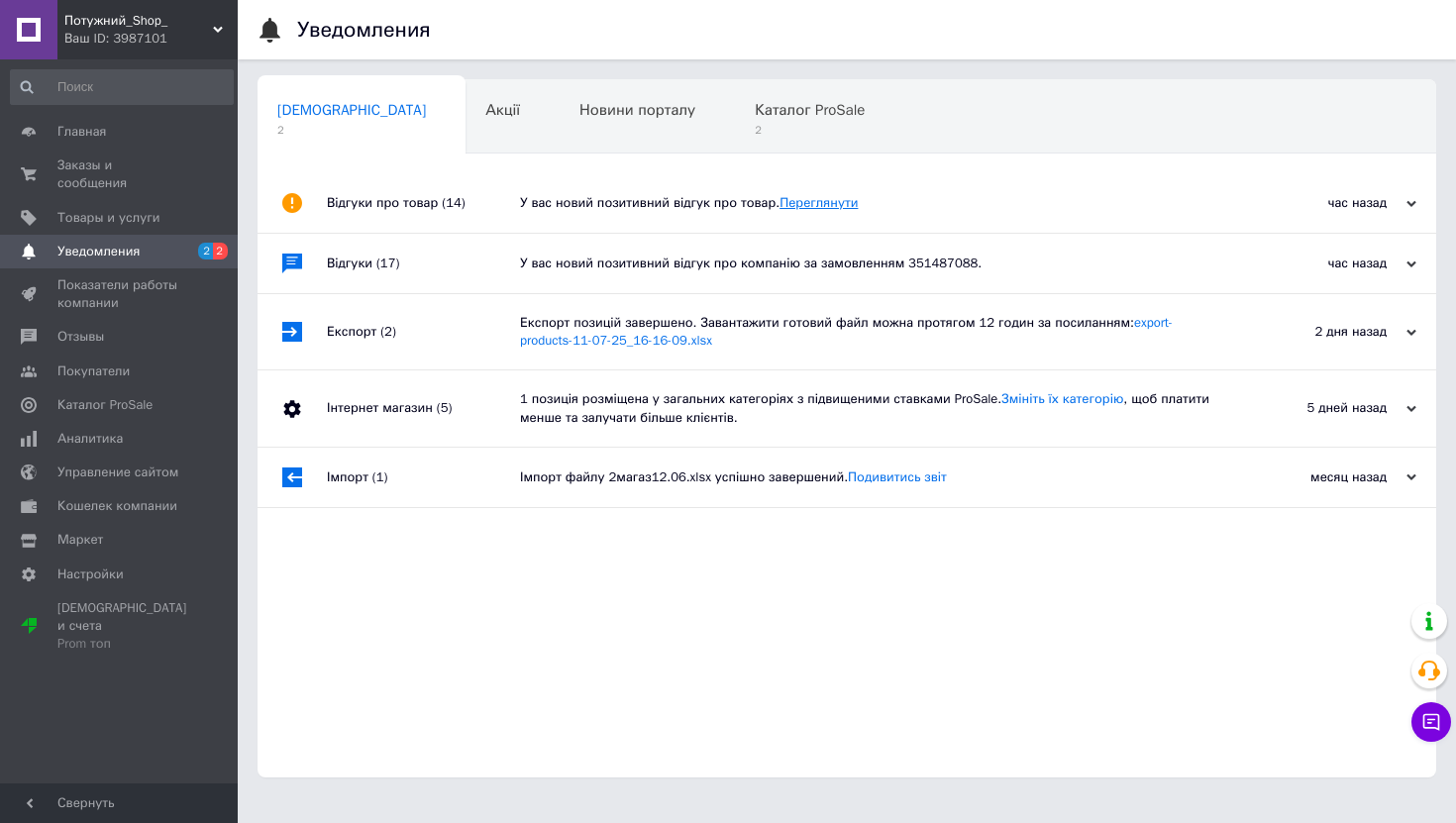 click on "Переглянути" at bounding box center [818, 202] 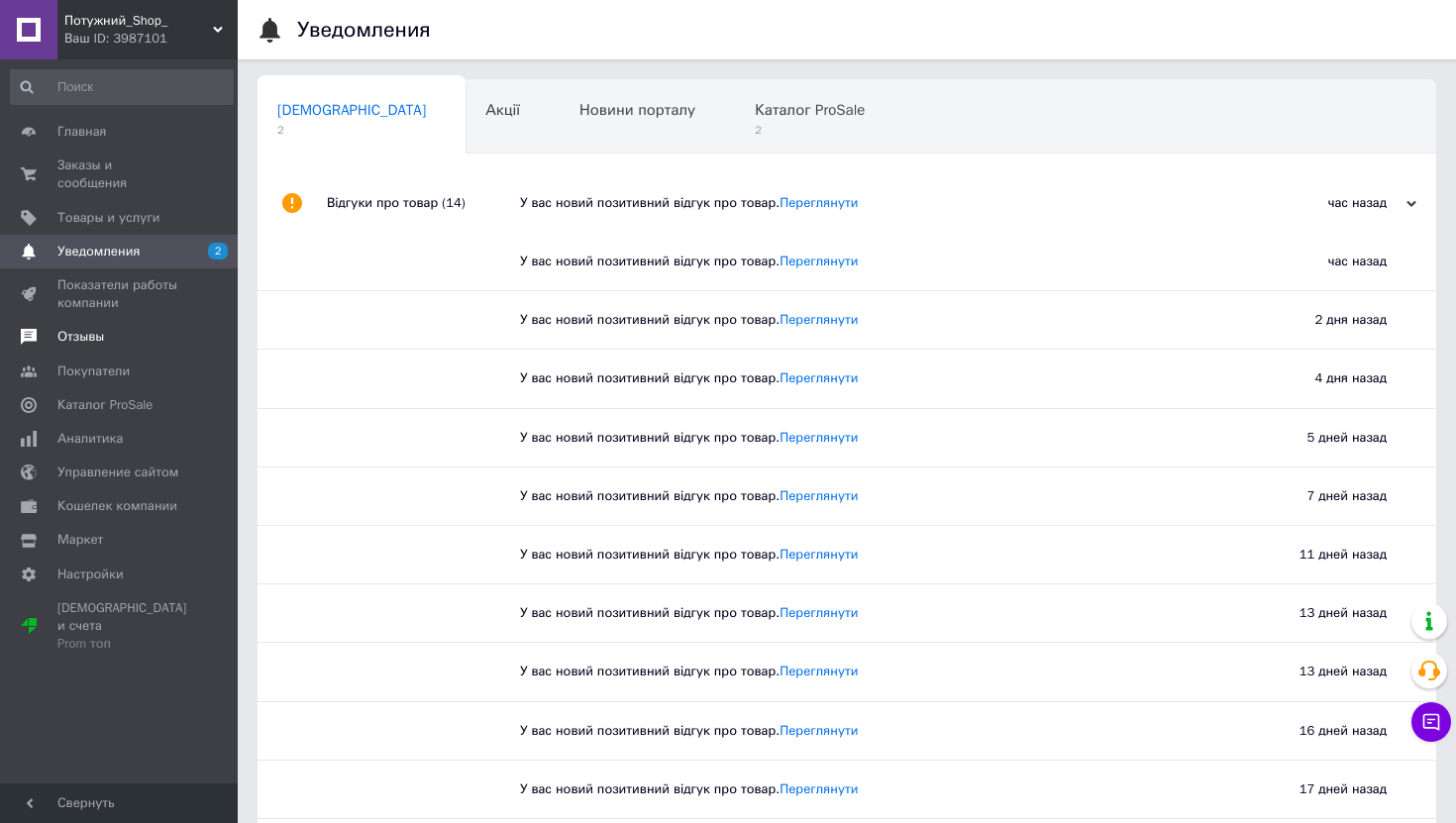 click on "Отзывы" at bounding box center (80, 337) 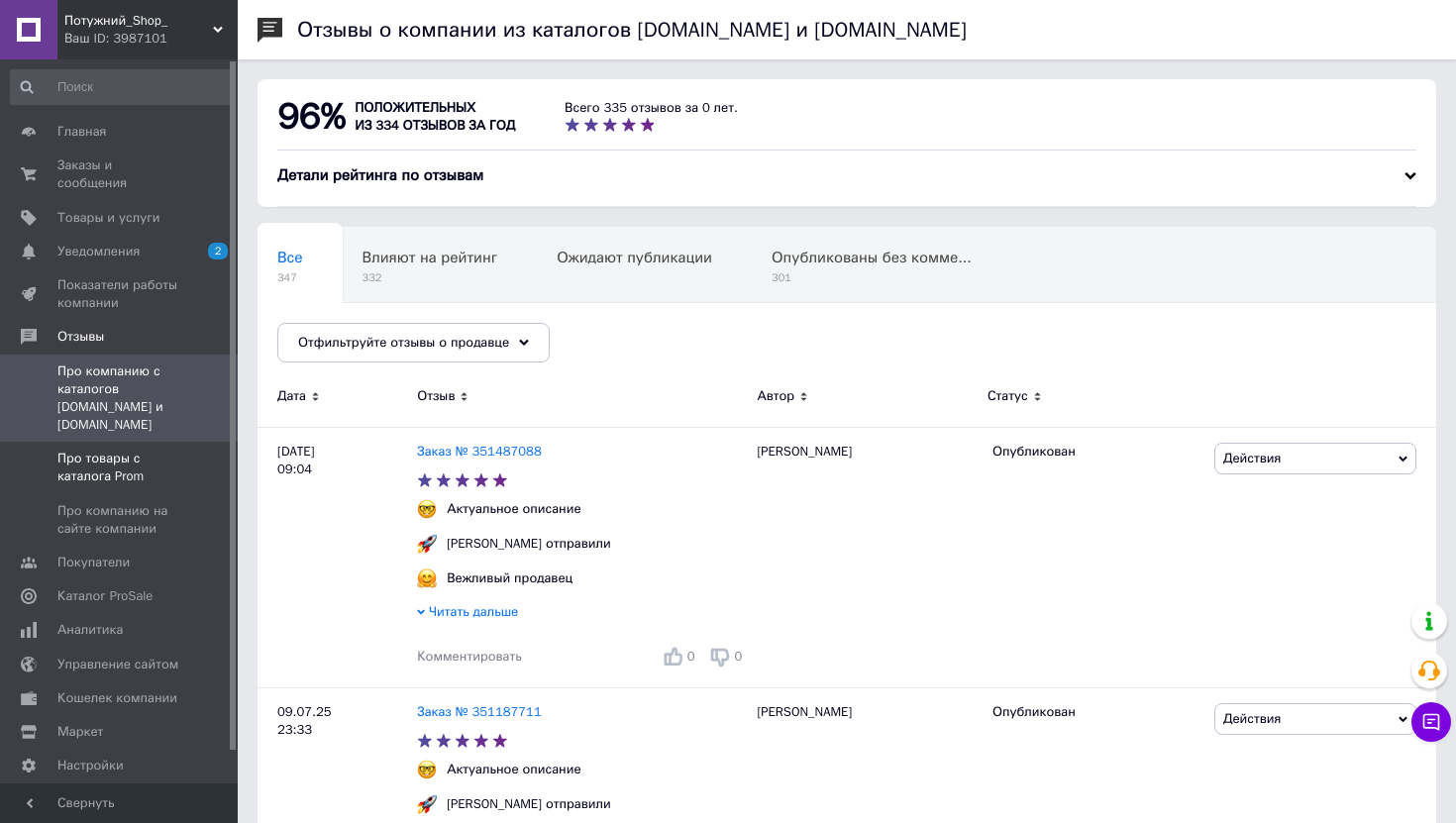 click on "Про товары с каталога Prom" at bounding box center [120, 467] 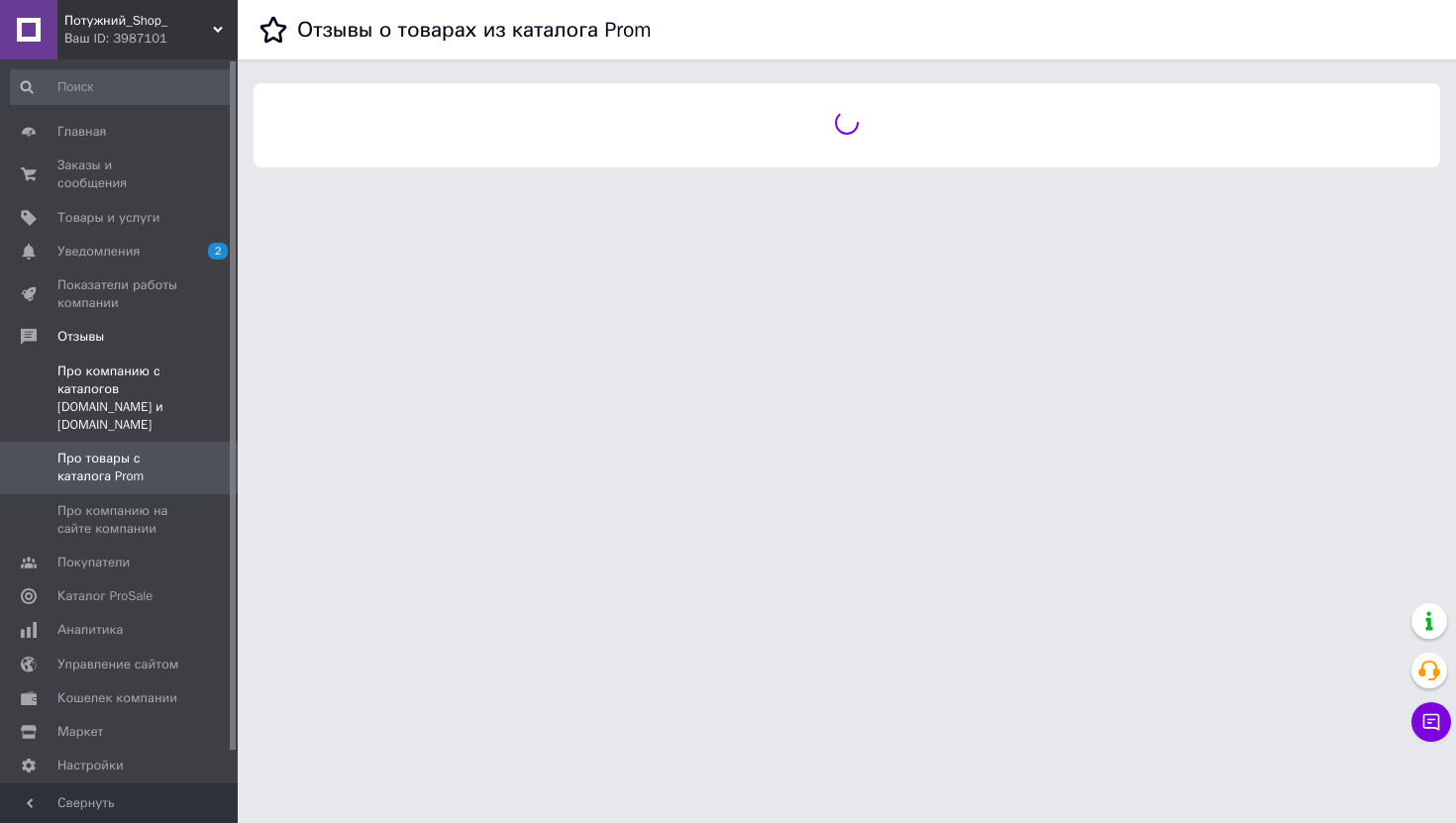 click on "Про компанию с каталогов Prom.ua и Bigl.ua" at bounding box center [120, 398] 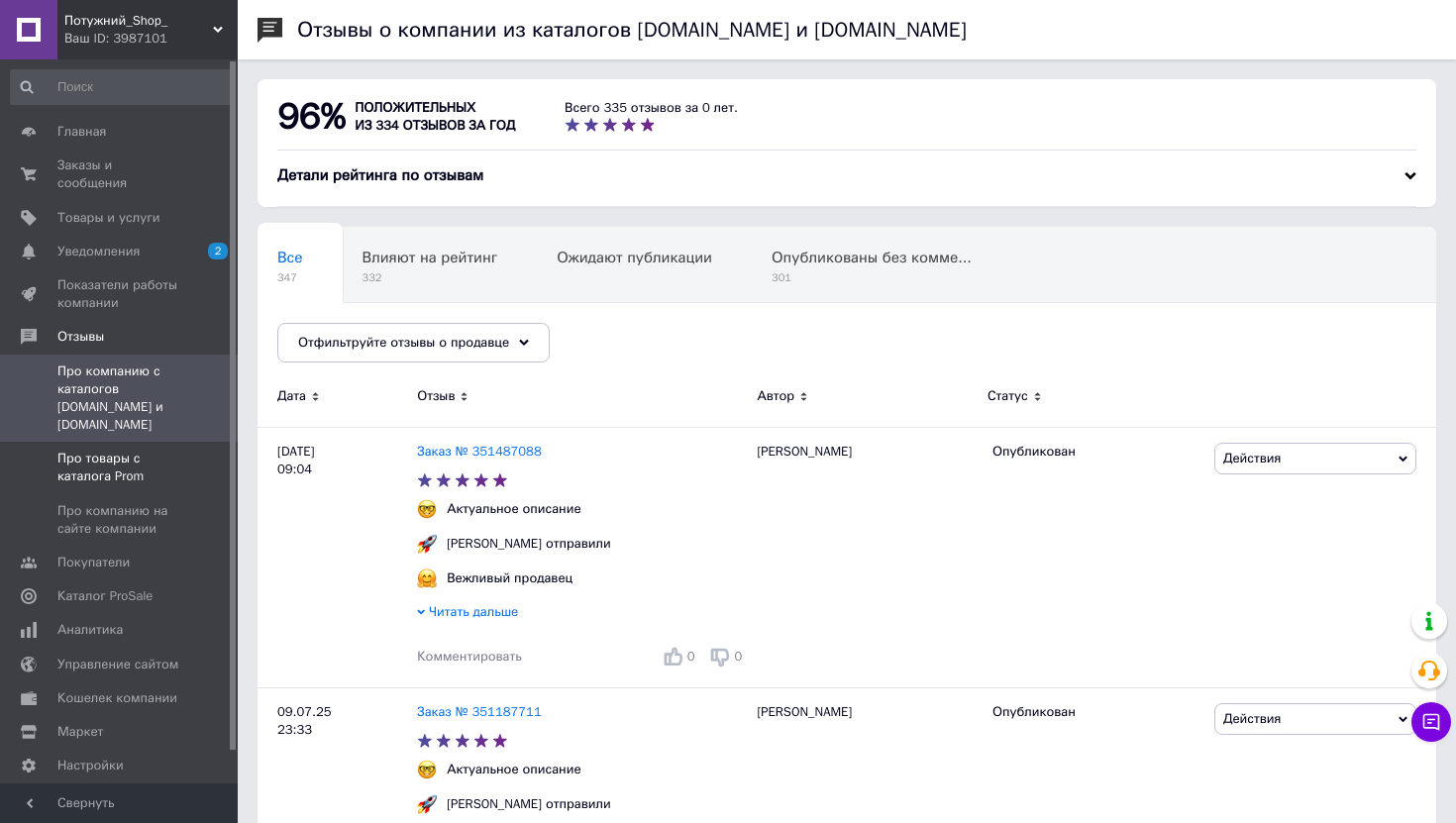 click on "Про товары с каталога Prom" at bounding box center [120, 467] 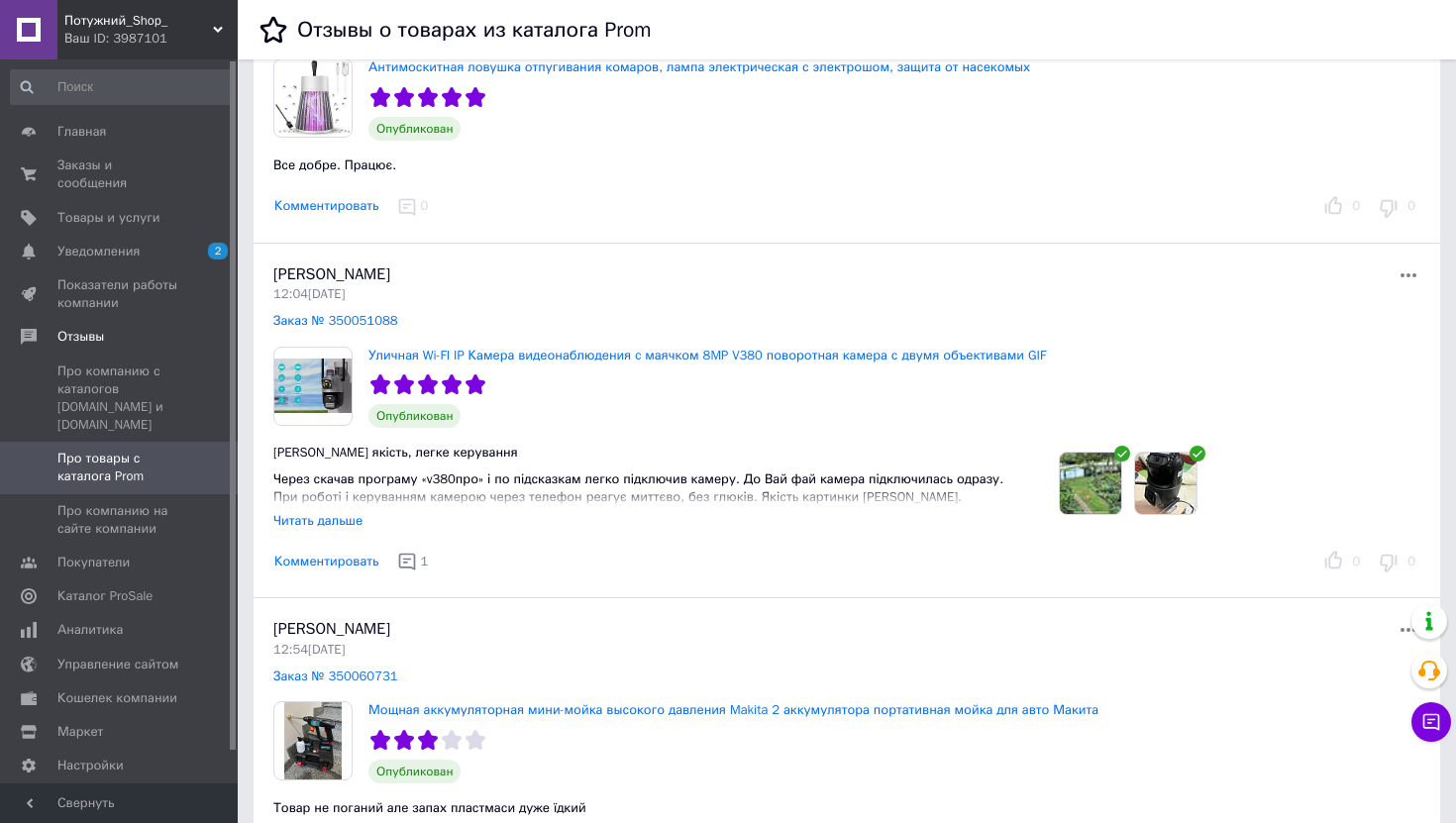 scroll, scrollTop: 796, scrollLeft: 0, axis: vertical 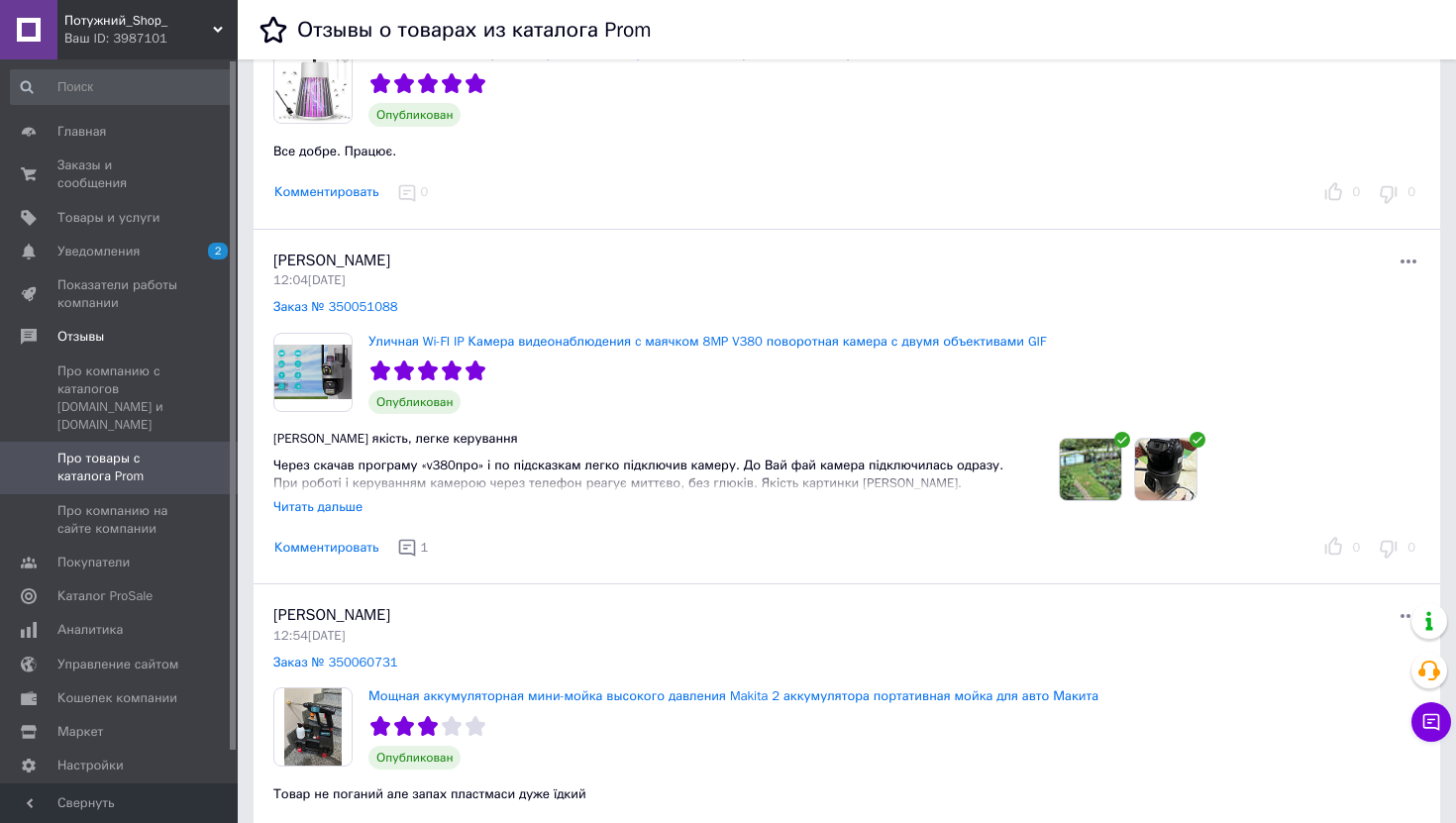 click on "Читать дальше" at bounding box center (318, 506) 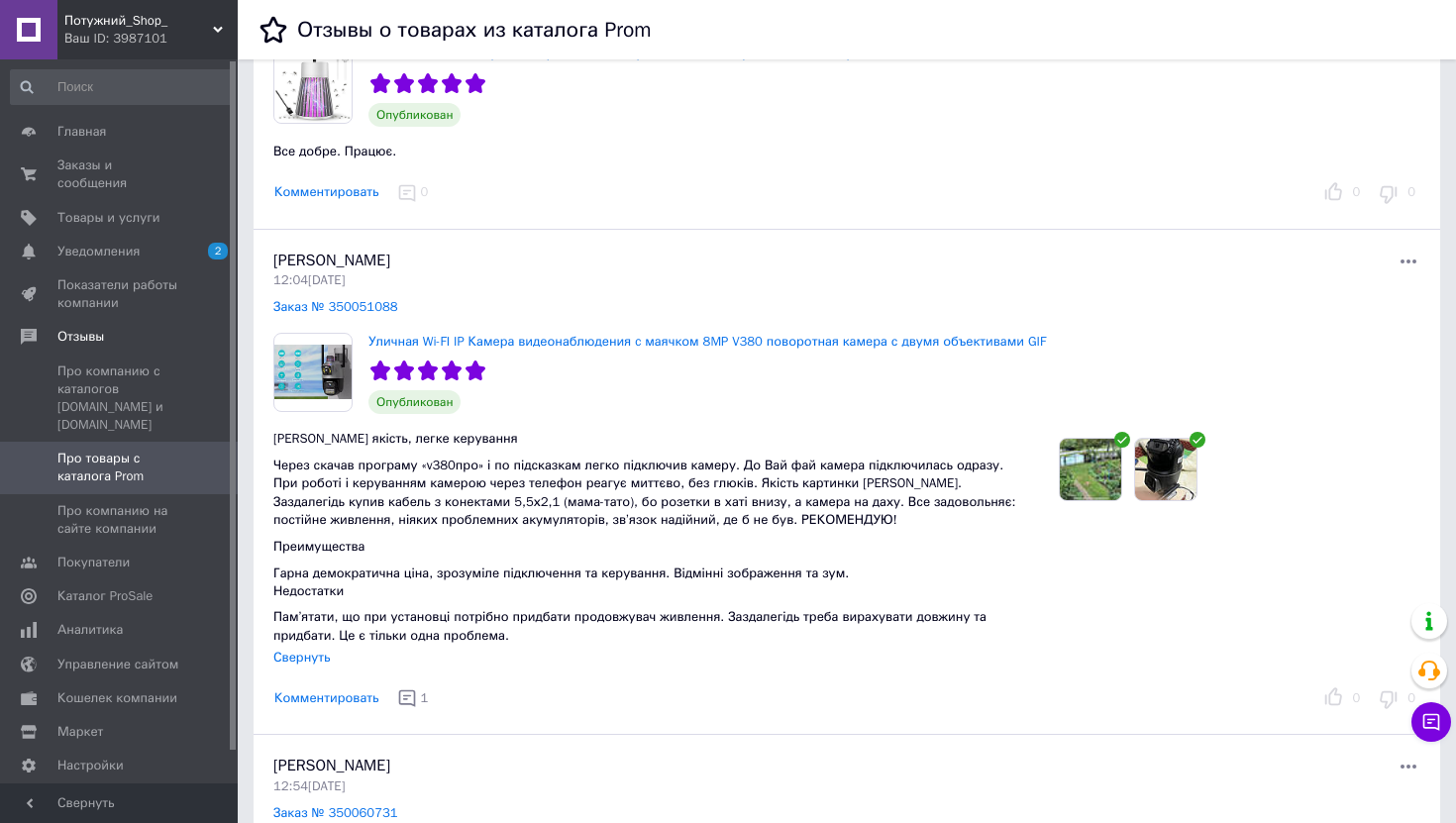 click at bounding box center (1091, 469) 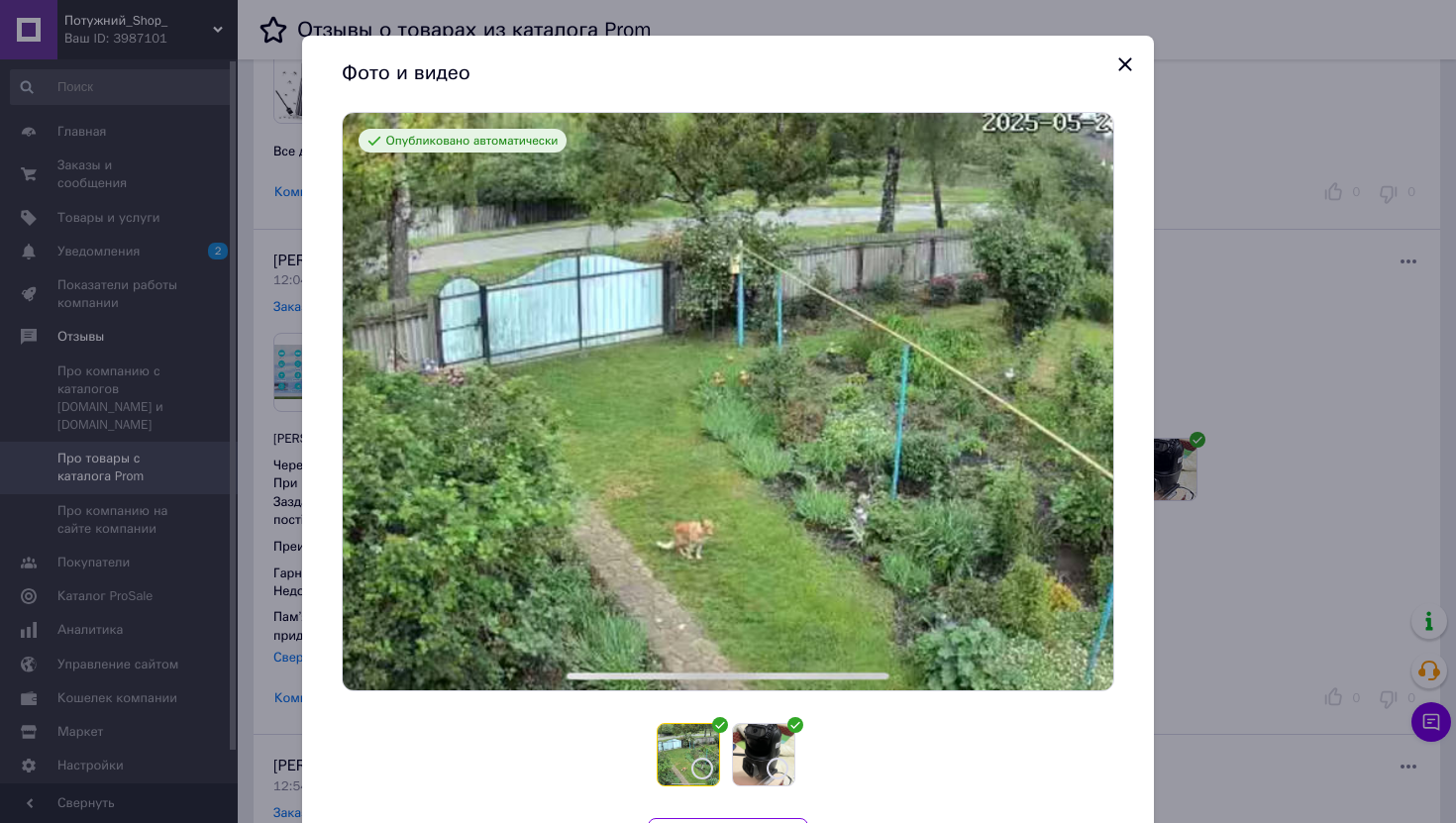 click 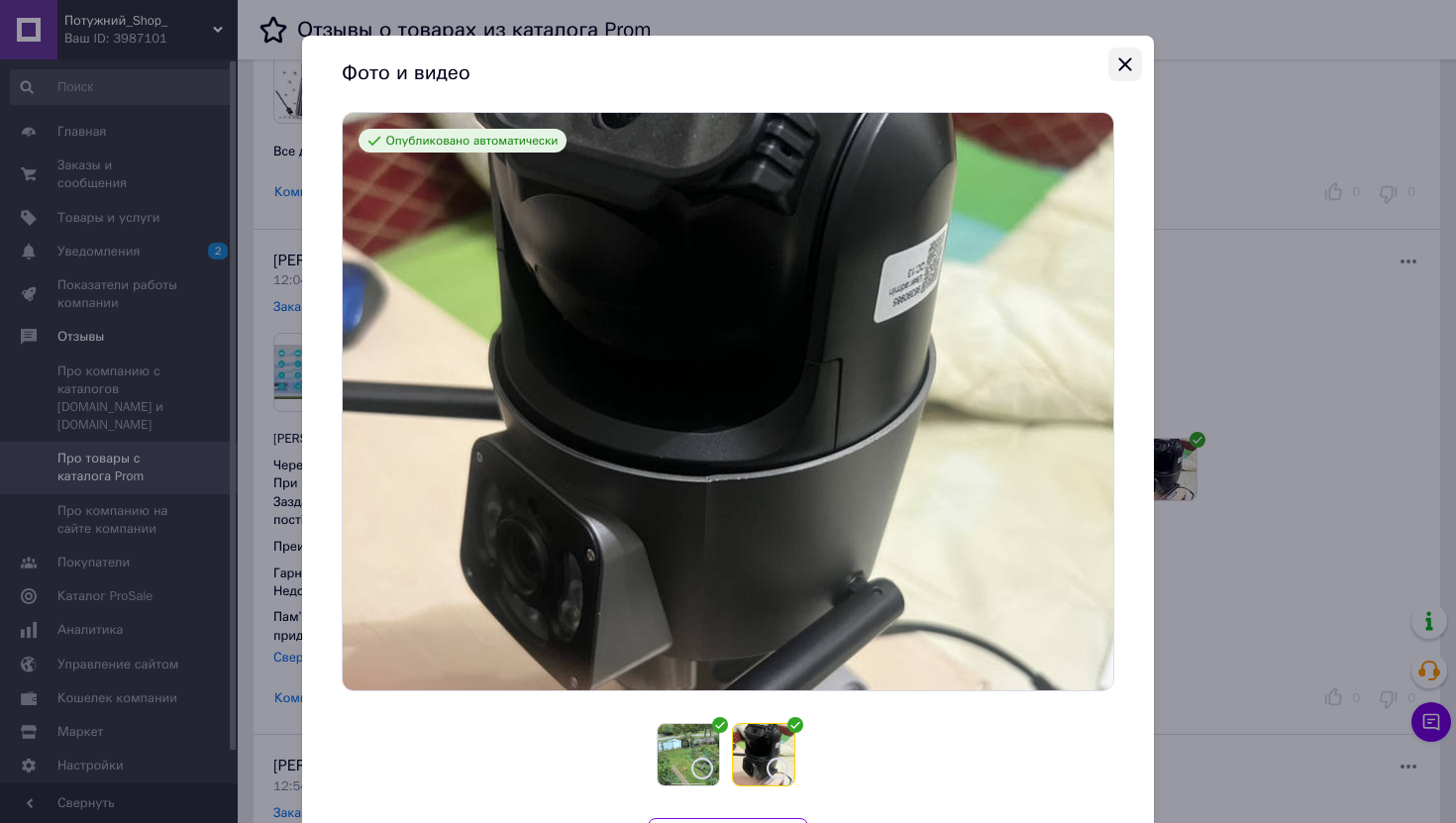 click 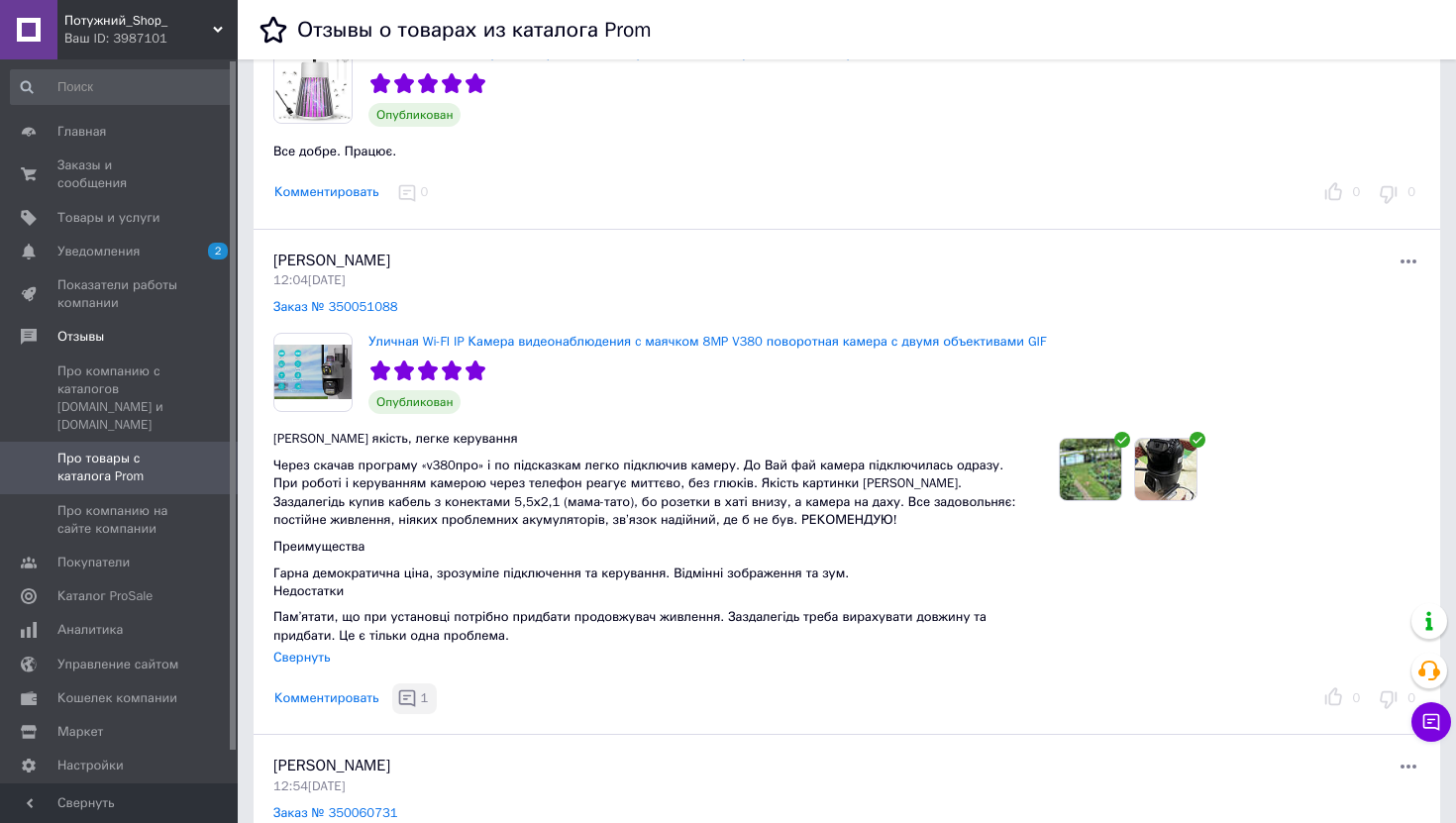 click 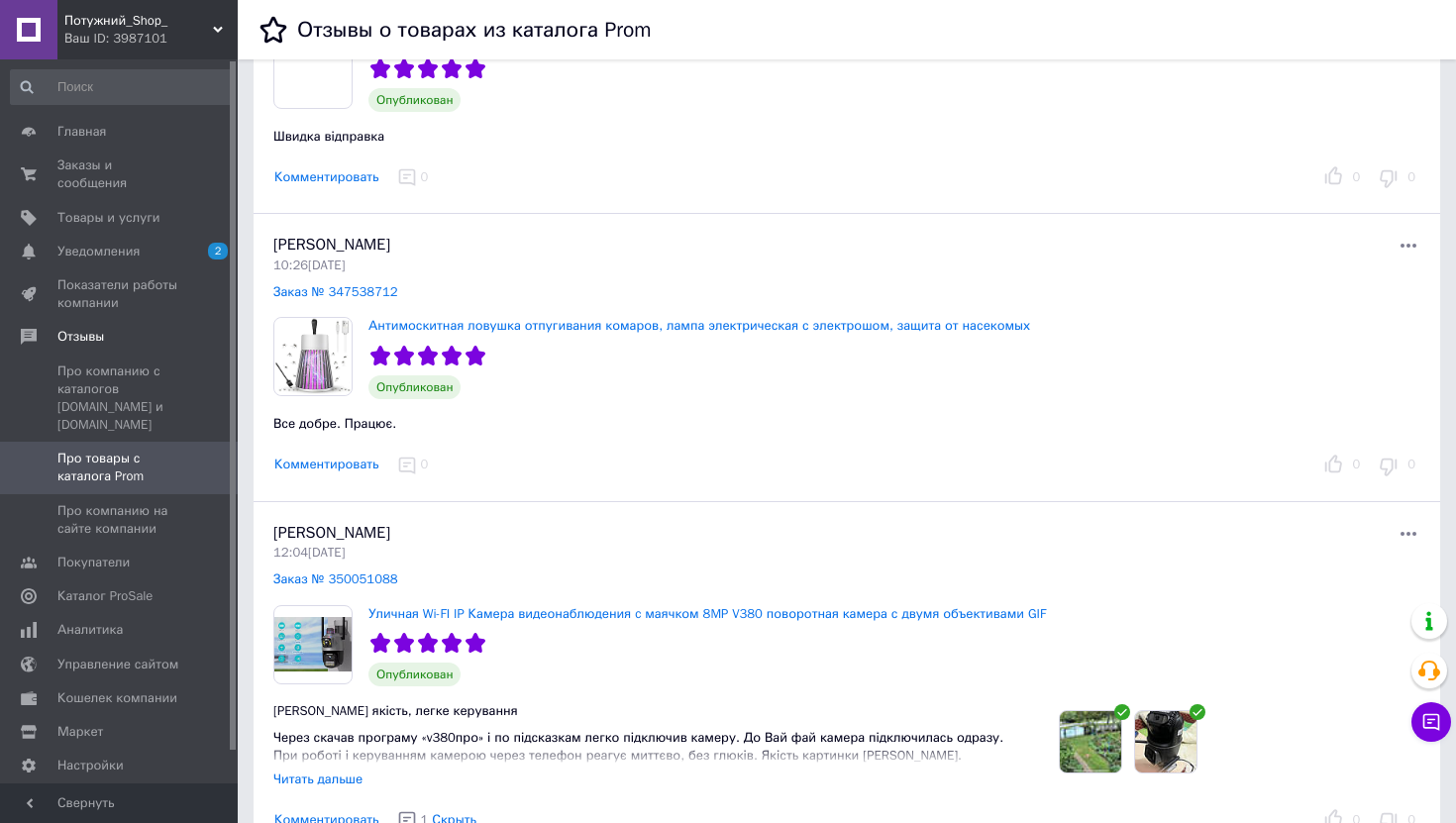 scroll, scrollTop: 573, scrollLeft: 0, axis: vertical 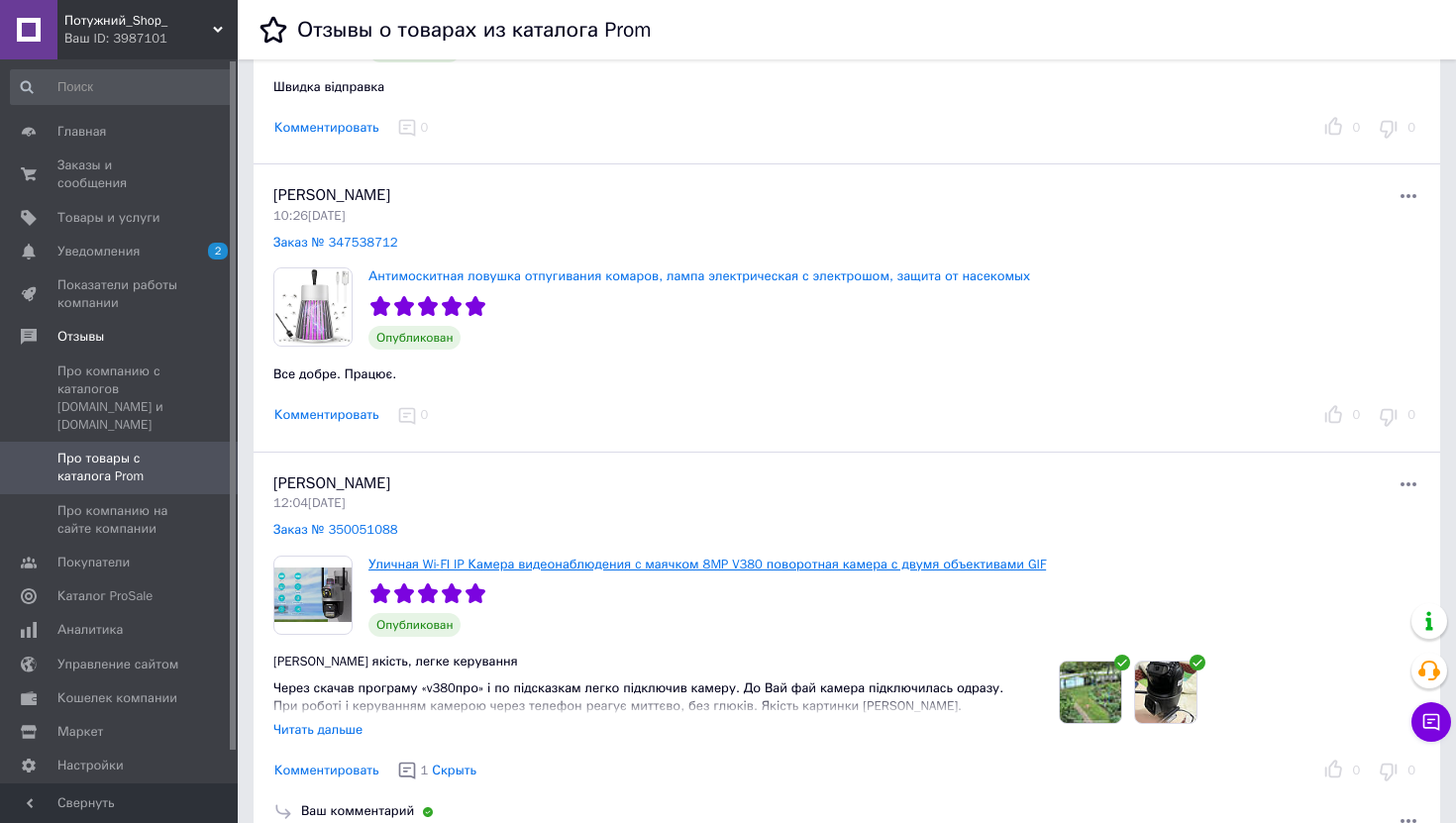 click on "Уличная Wi-FI IP Камера видеонаблюдения c маячком 8MP V380 поворотная камера с двумя объективами GIF" at bounding box center (707, 564) 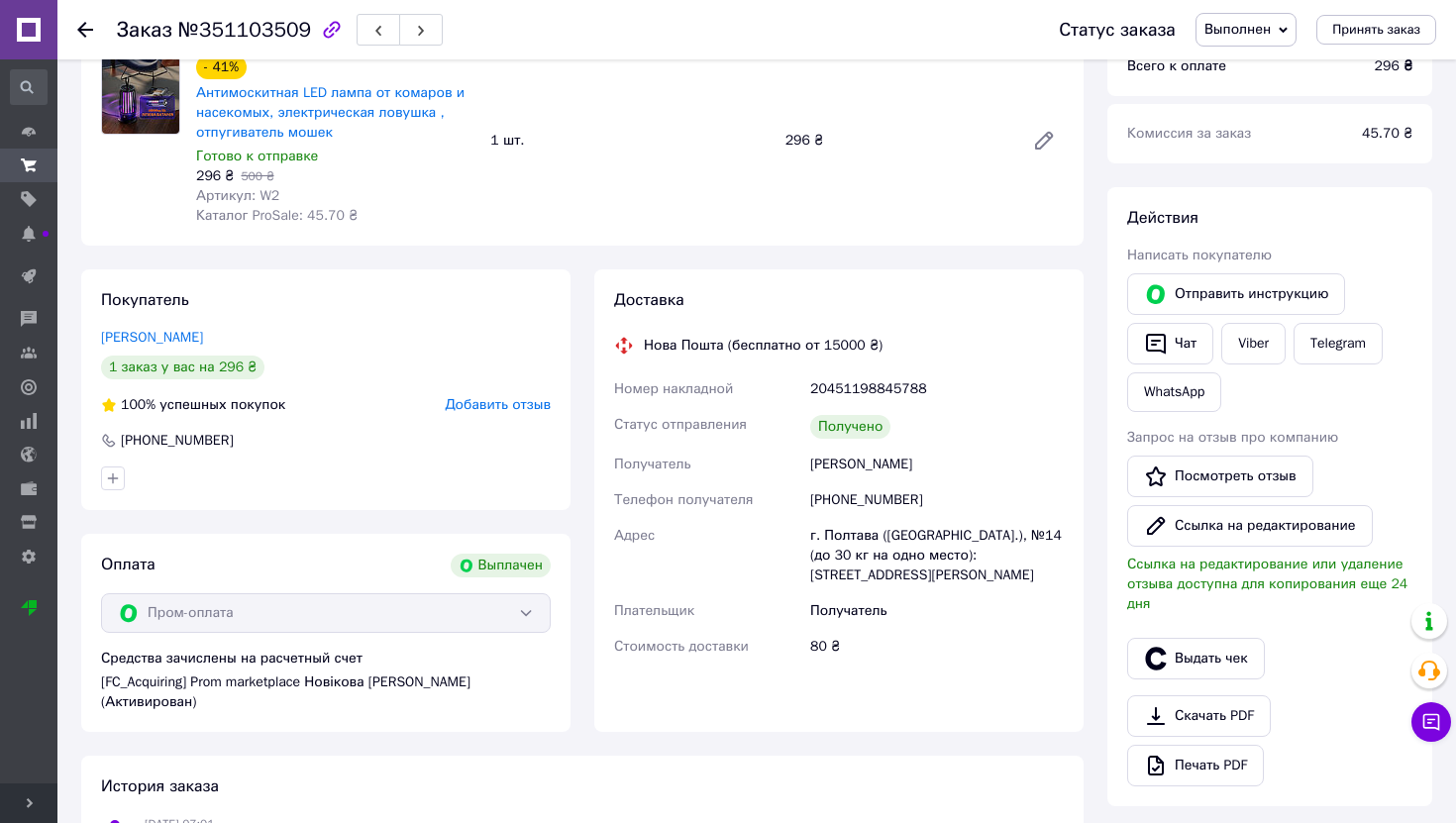 scroll, scrollTop: 178, scrollLeft: 0, axis: vertical 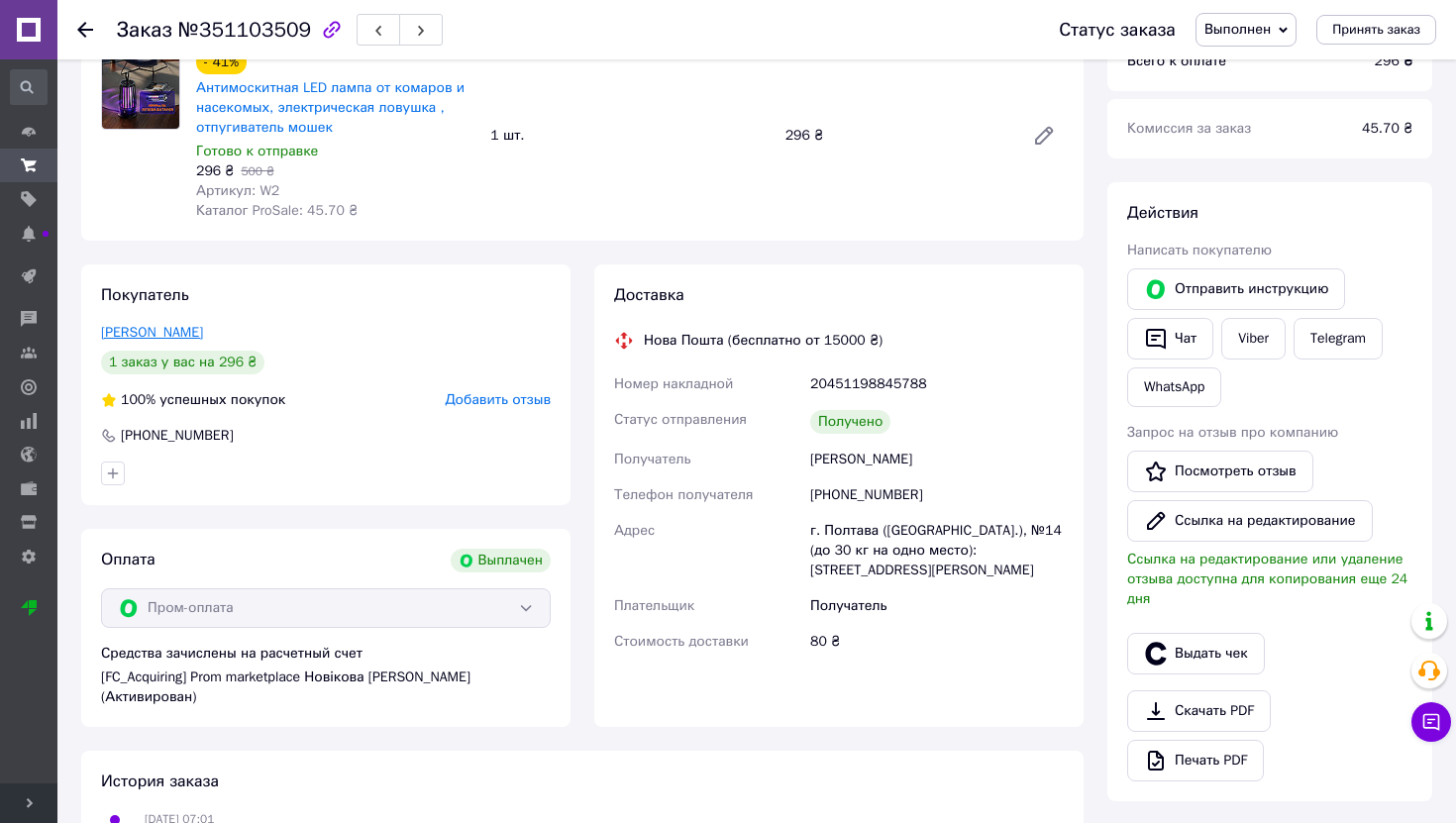 click on "Евыч Петр" at bounding box center [152, 332] 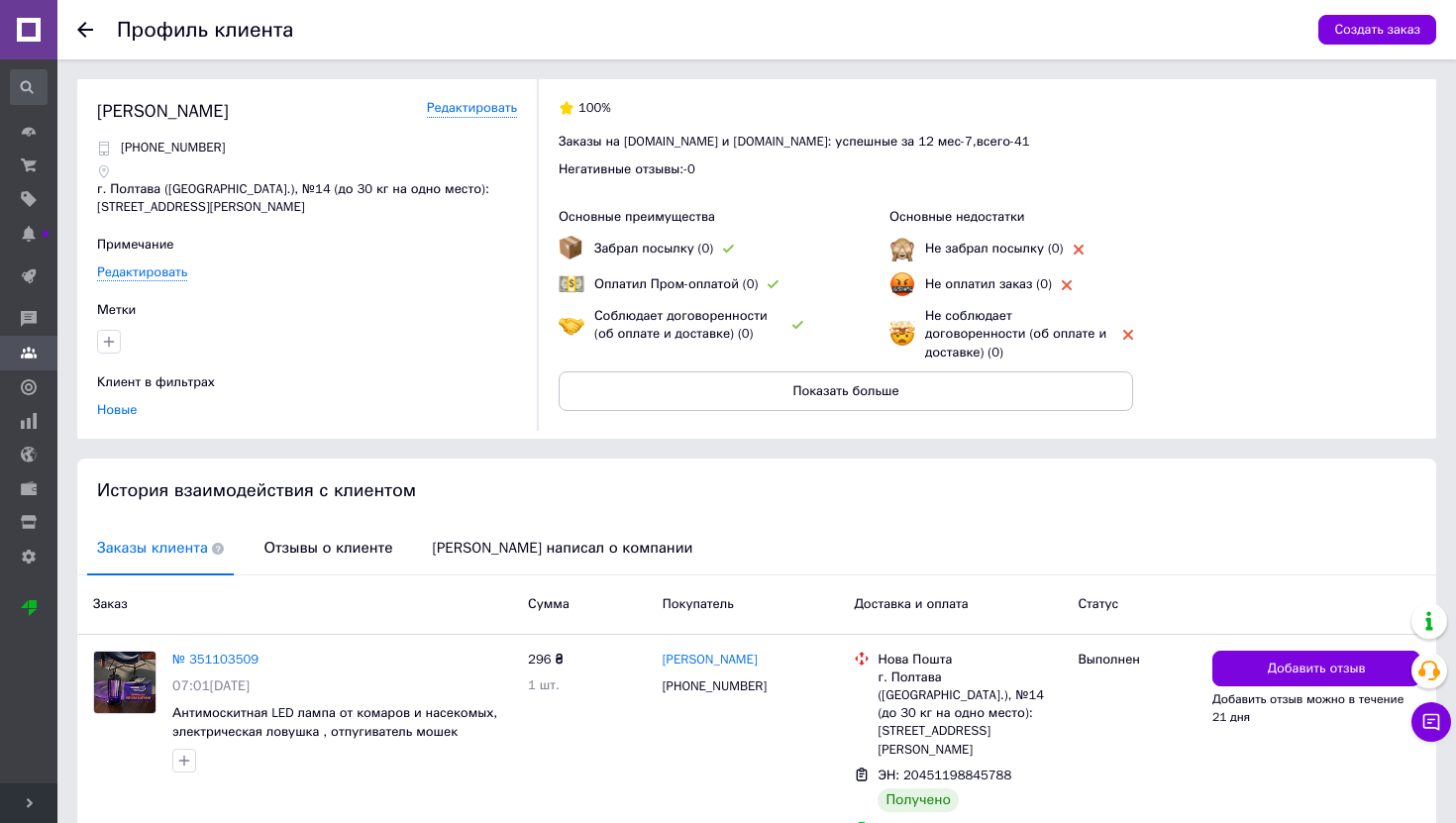 scroll, scrollTop: 92, scrollLeft: 0, axis: vertical 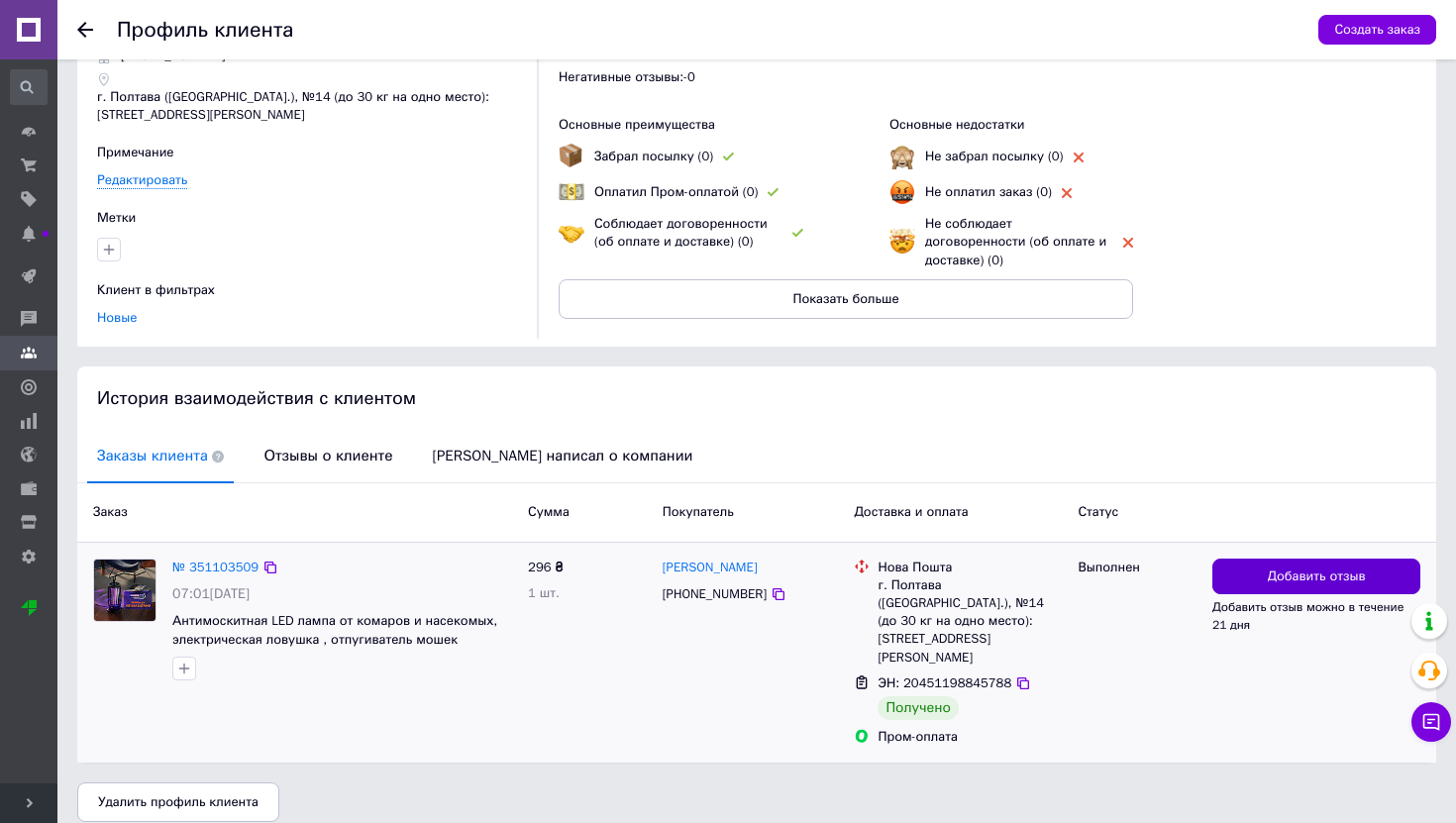 click on "Добавить отзыв" at bounding box center (1316, 576) 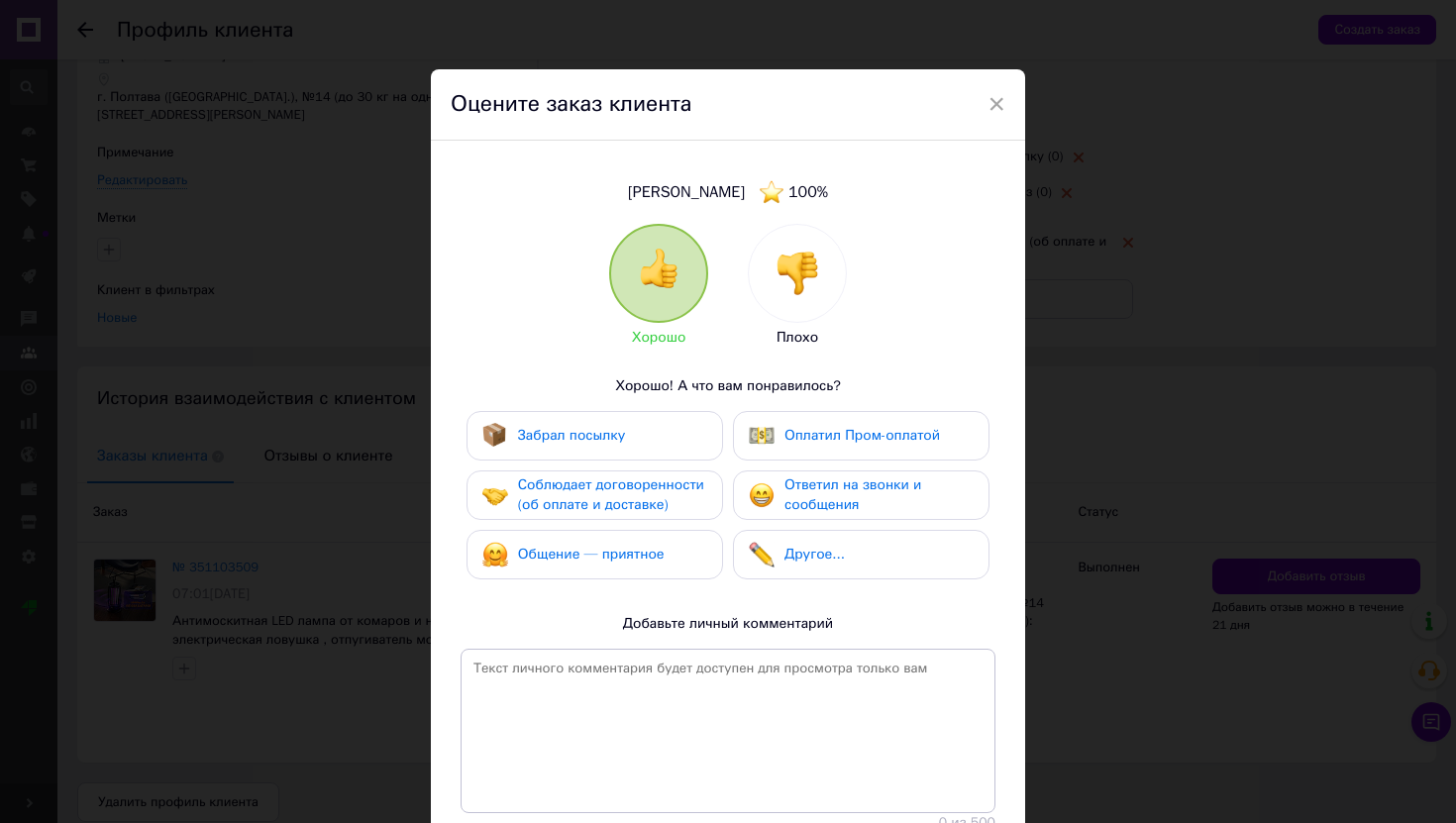 click at bounding box center (797, 273) 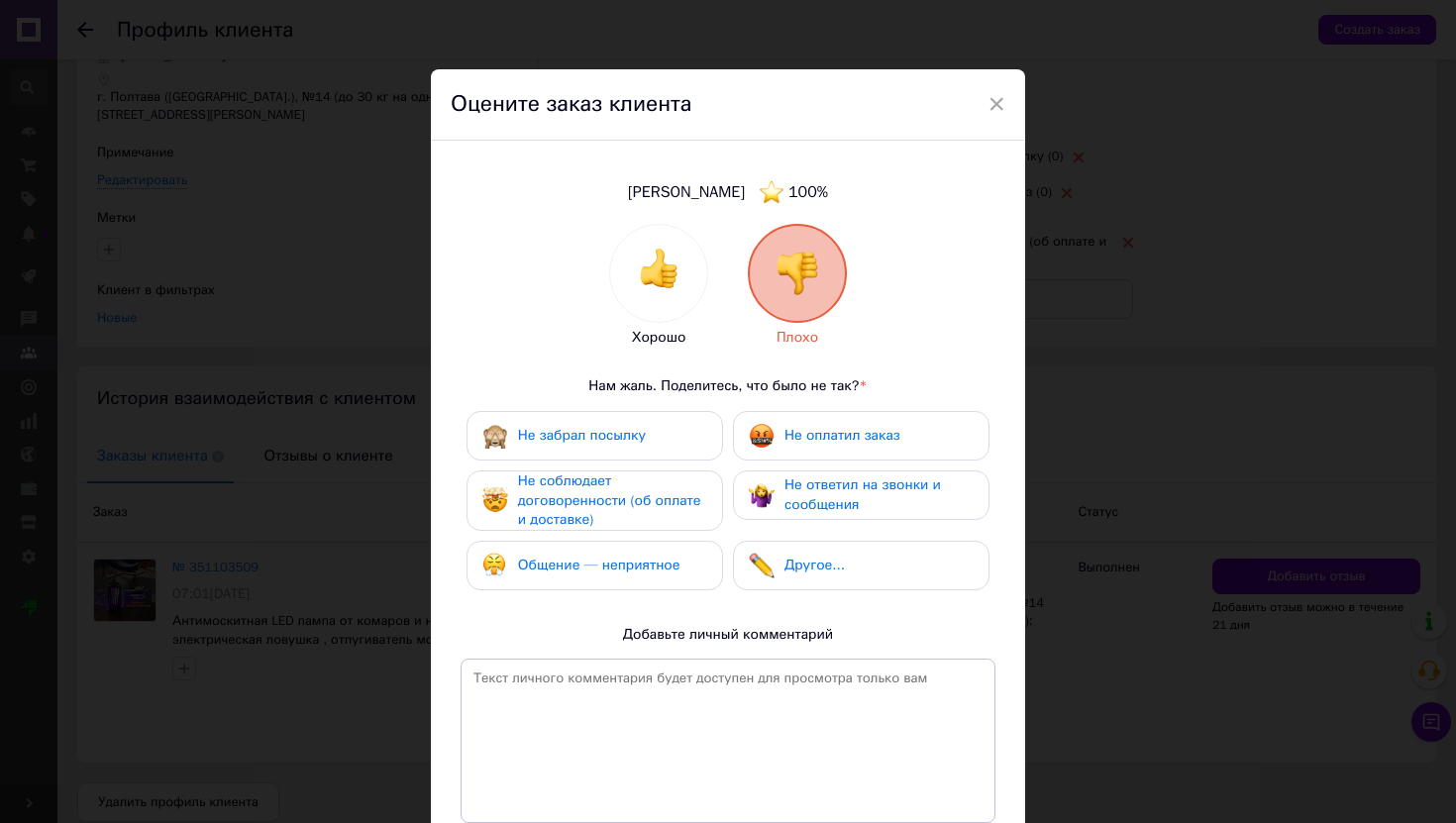 click on "Общение — неприятное" at bounding box center (599, 565) 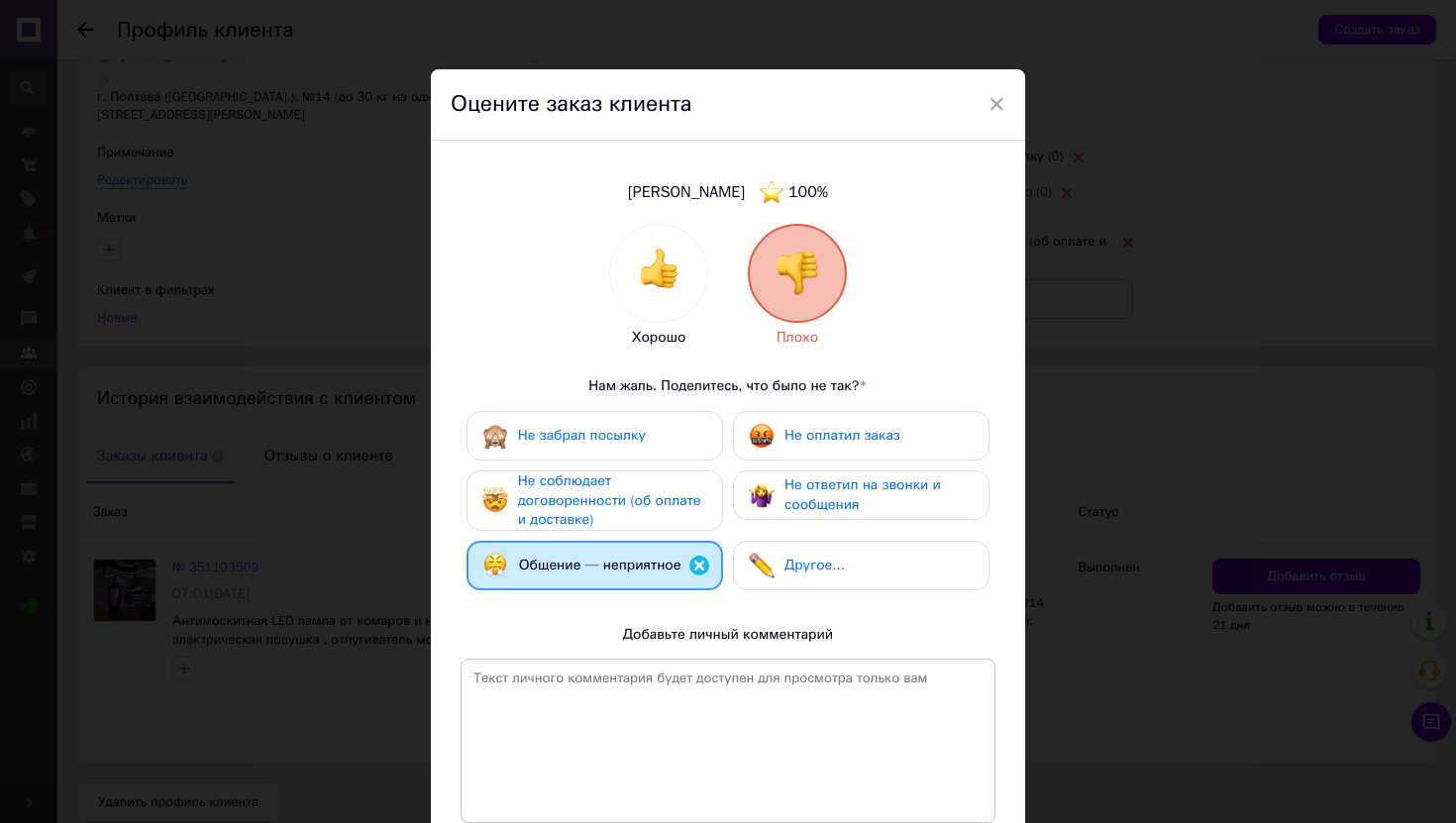 scroll, scrollTop: 153, scrollLeft: 0, axis: vertical 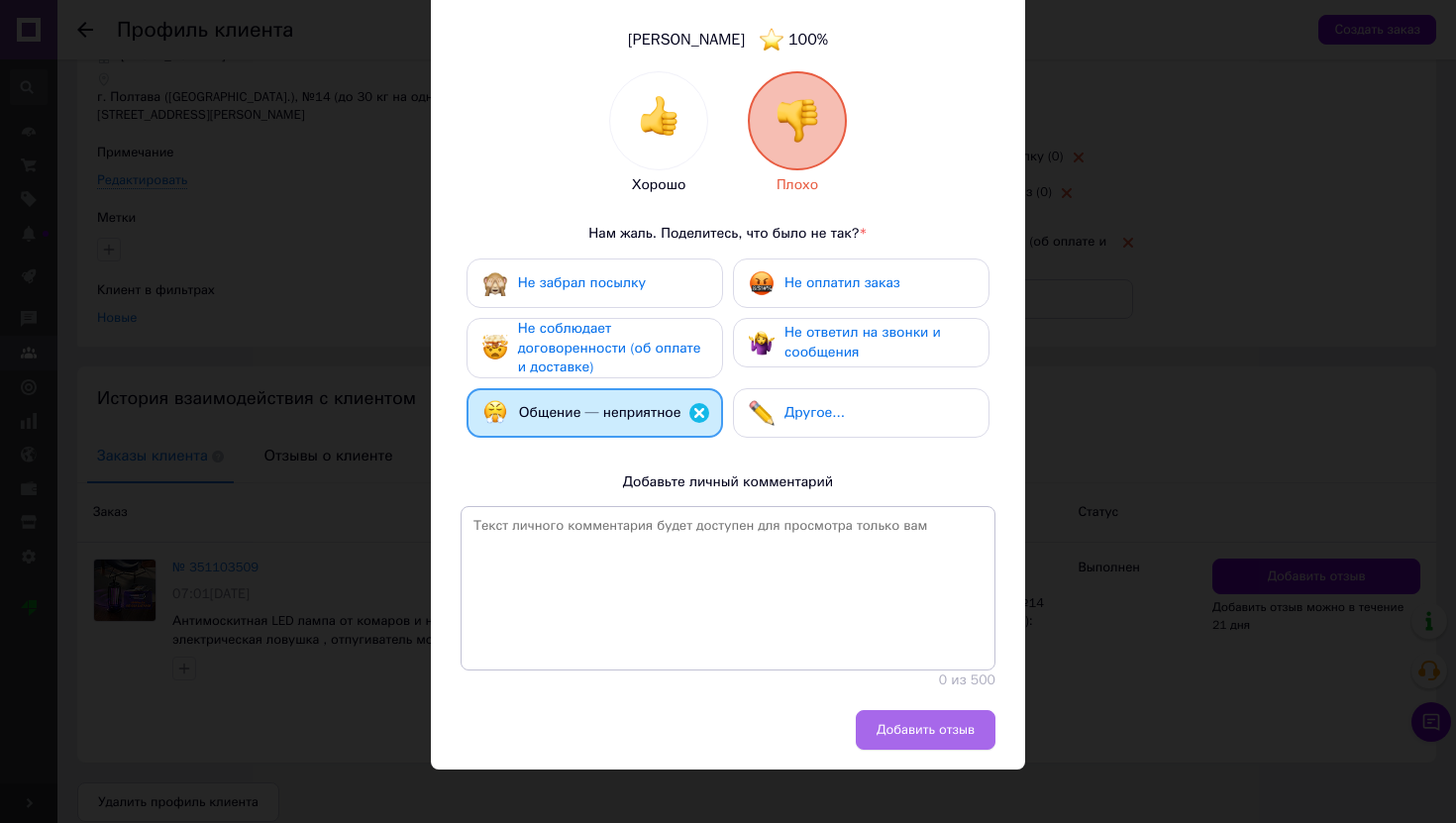 click on "Добавить отзыв" at bounding box center [925, 730] 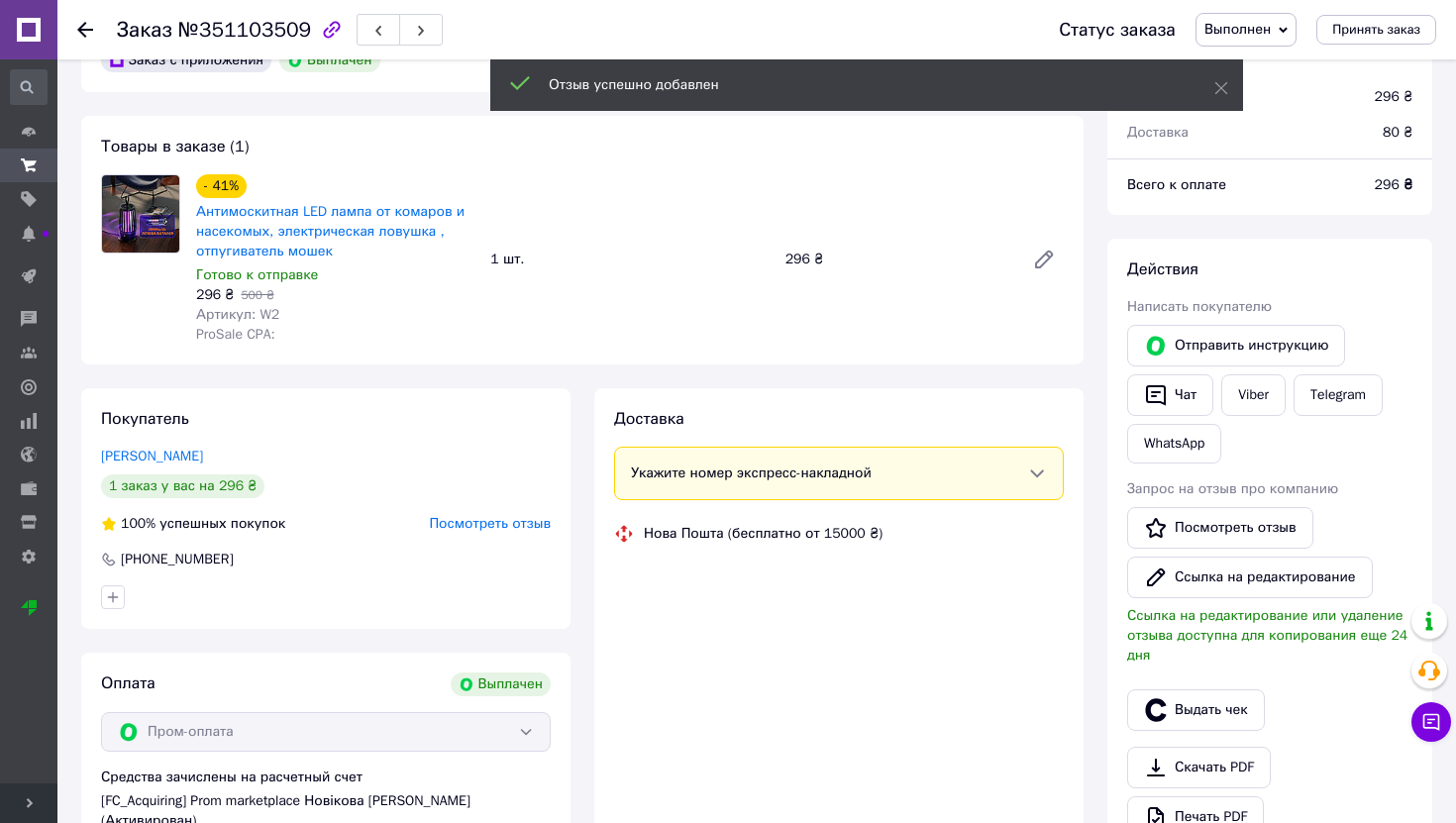 scroll, scrollTop: 82, scrollLeft: 0, axis: vertical 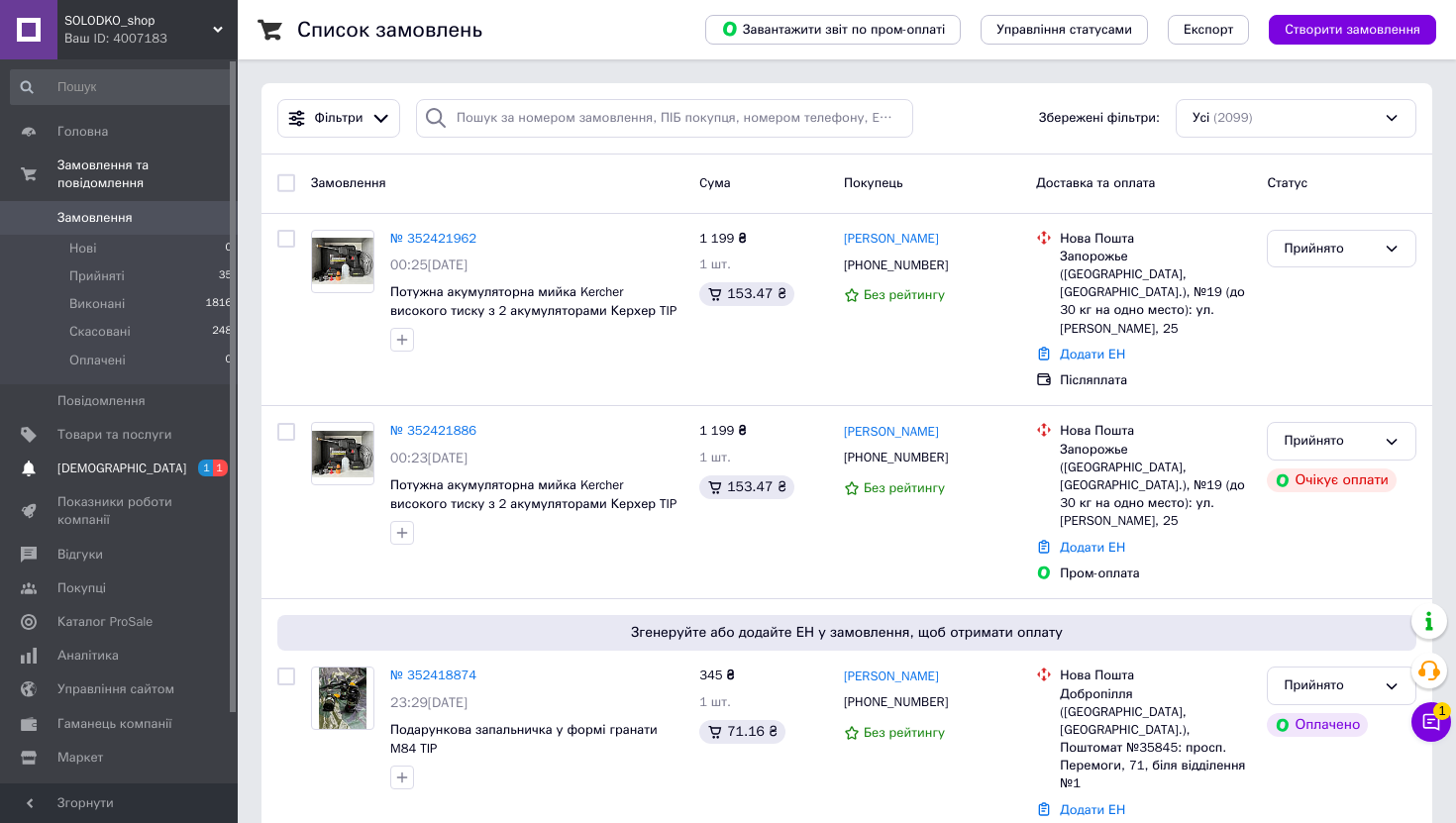 click on "[DEMOGRAPHIC_DATA]" at bounding box center [122, 468] 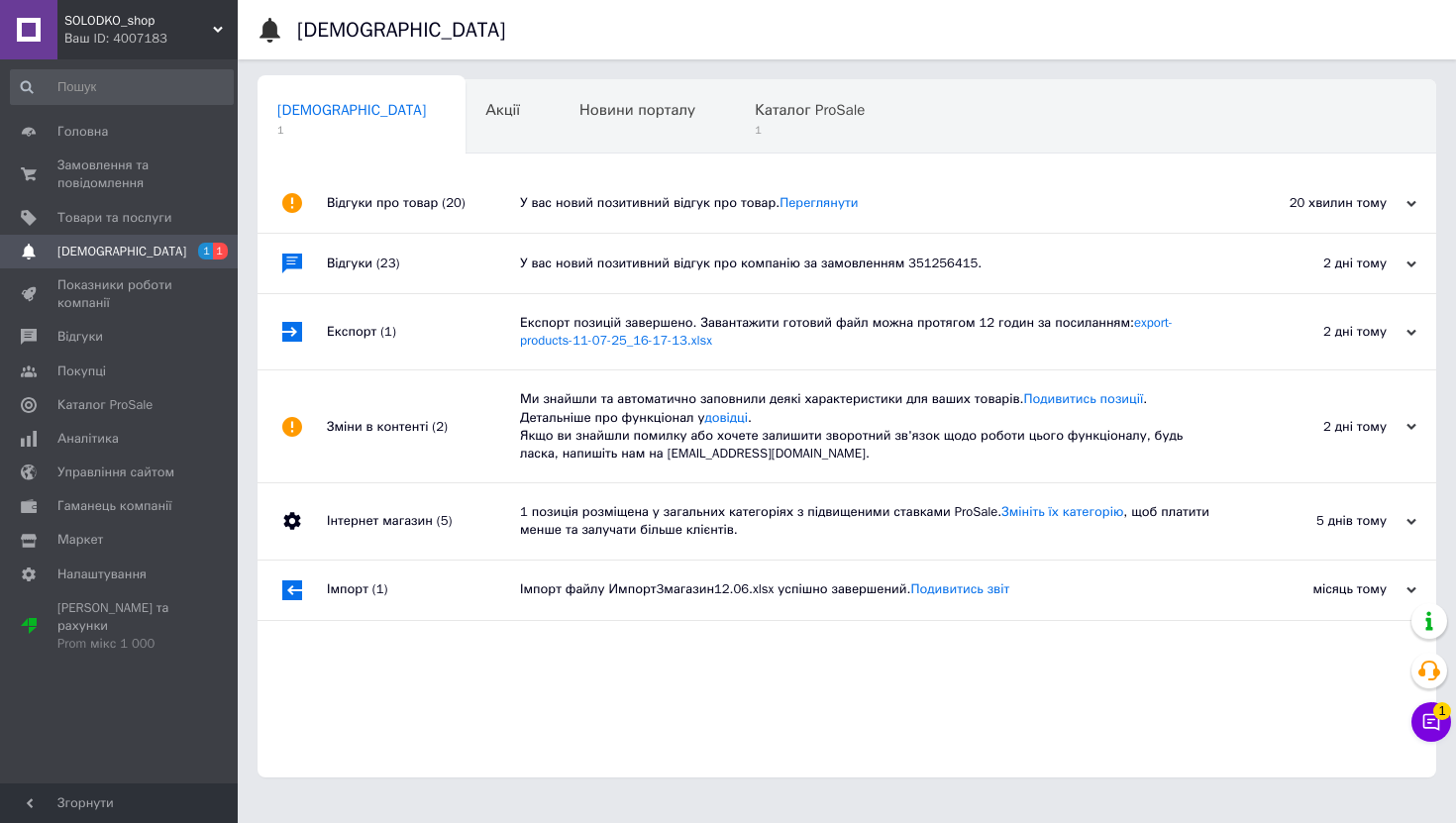 click on "У вас новий позитивний відгук про товар.  Переглянути" at bounding box center (869, 203) 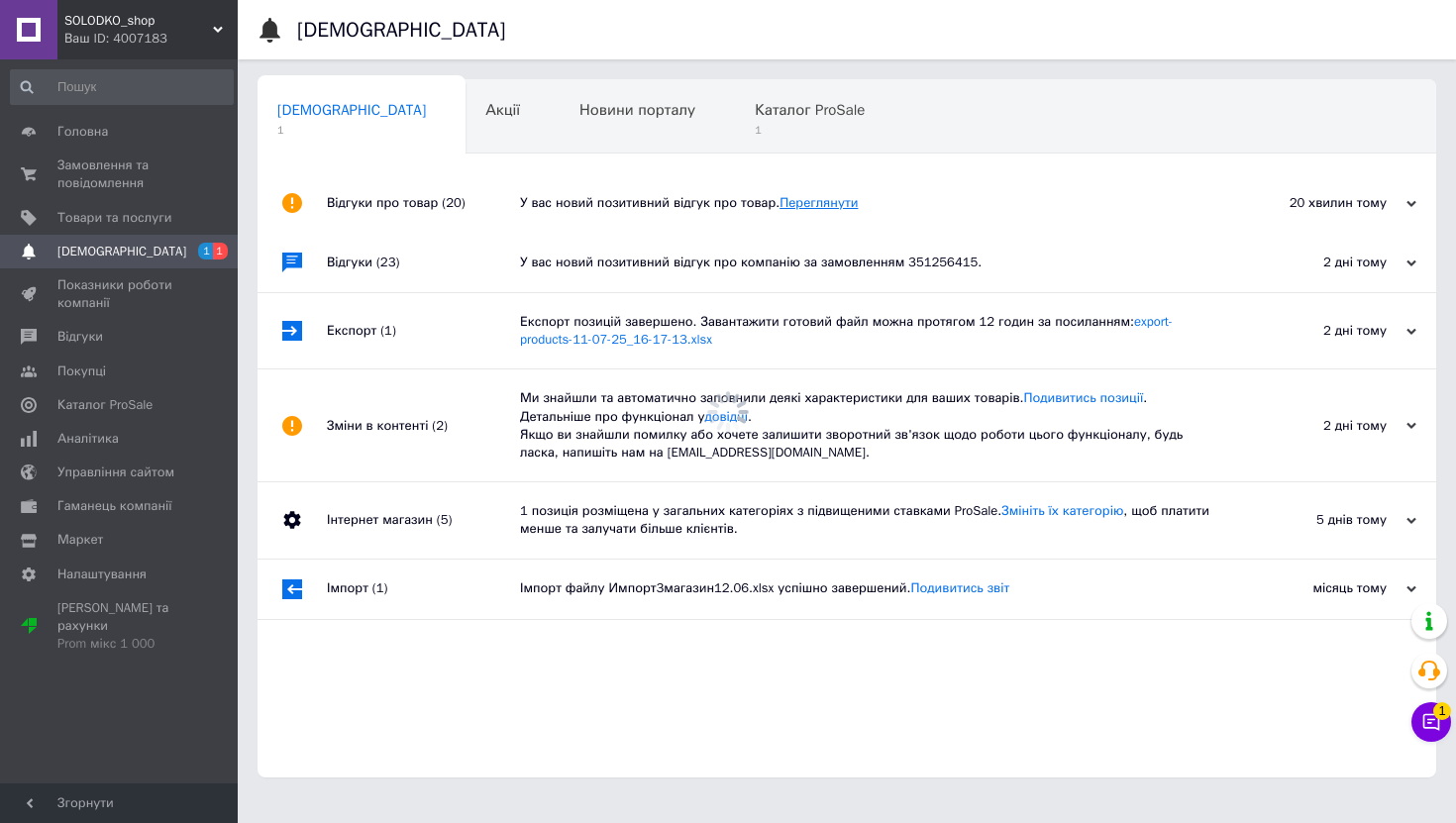 click on "Переглянути" at bounding box center [818, 202] 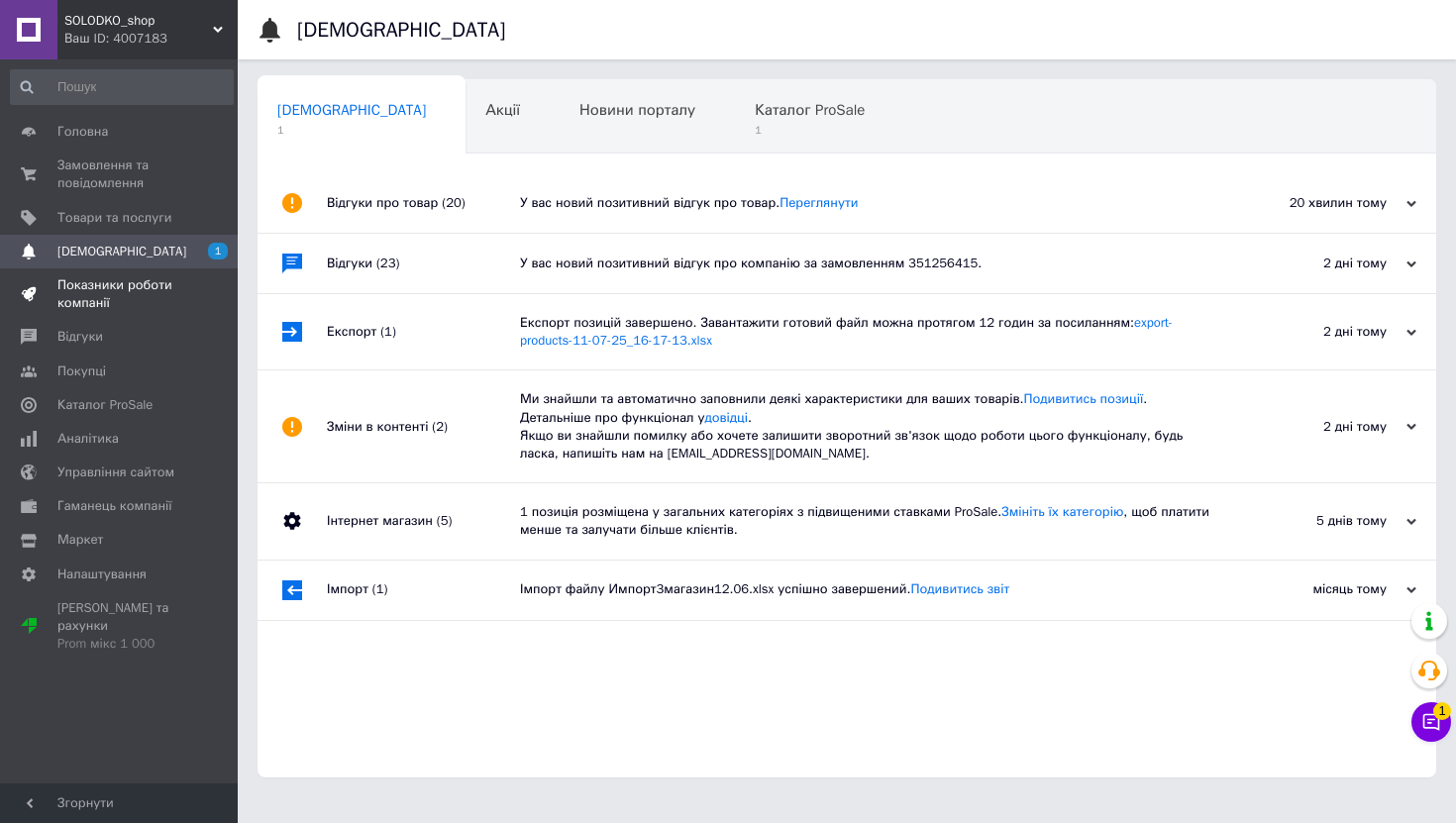 click on "Показники роботи компанії" at bounding box center [120, 294] 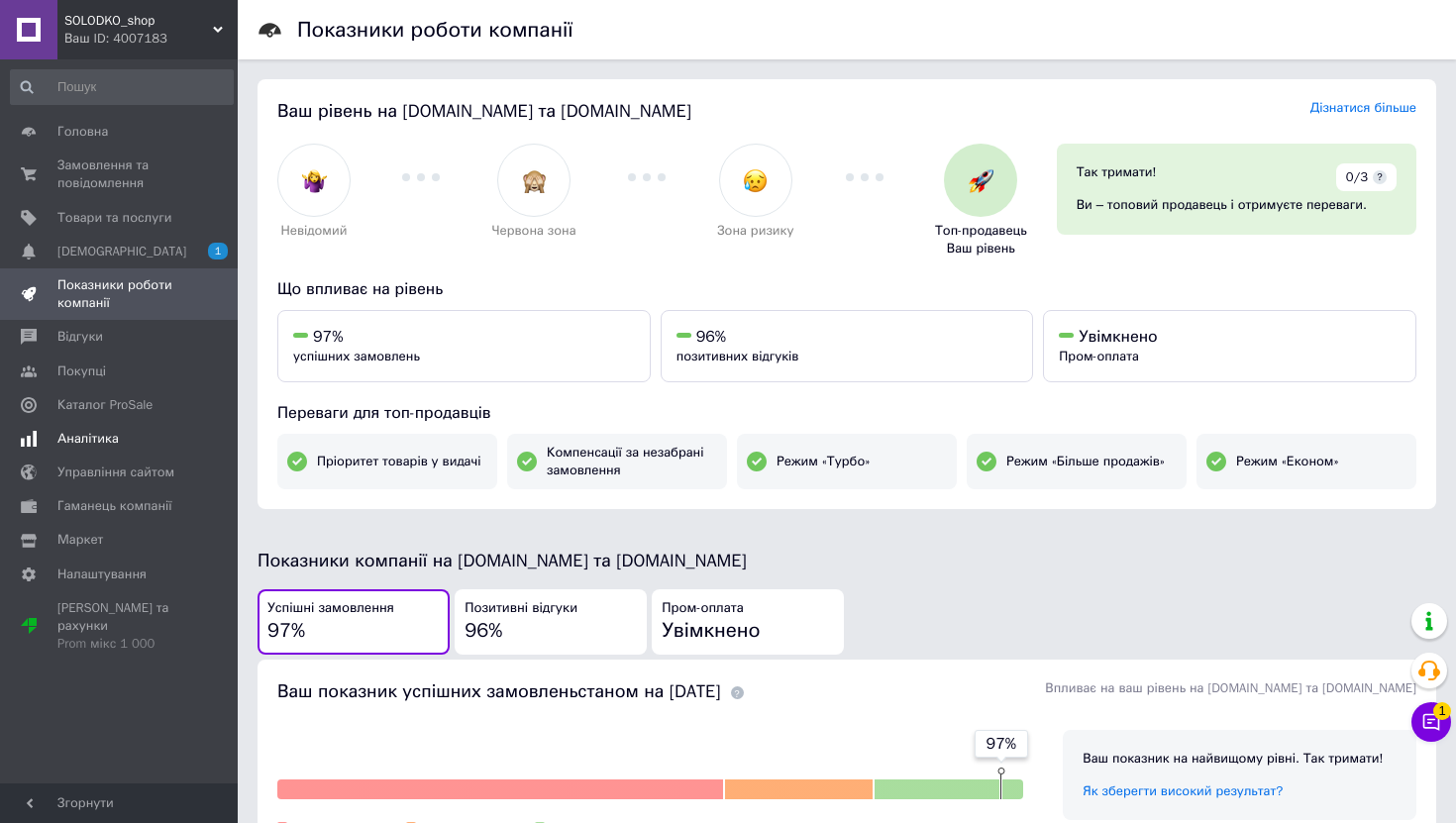 click on "Аналітика" at bounding box center (88, 439) 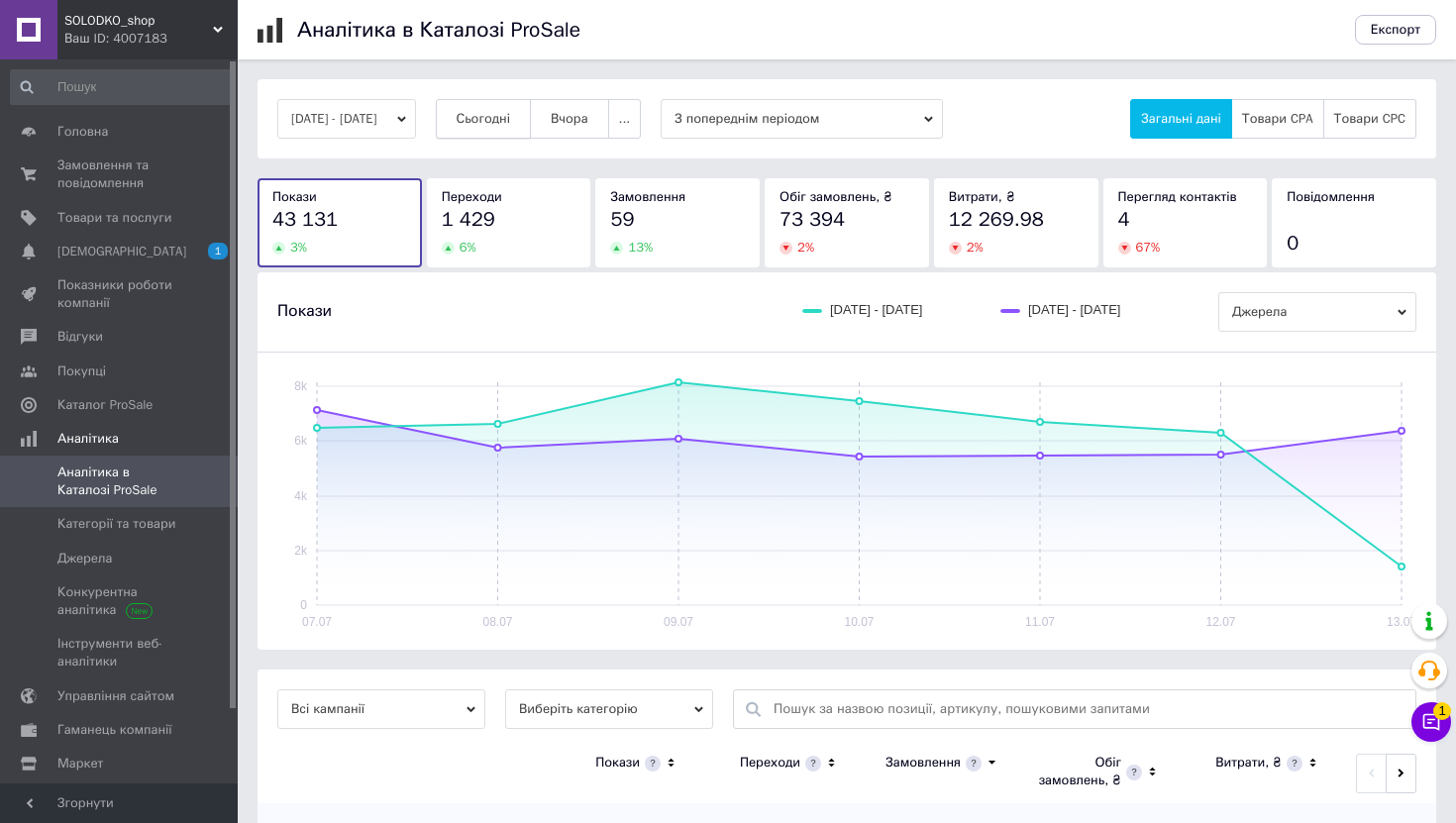click on "Сьогодні" at bounding box center [483, 119] 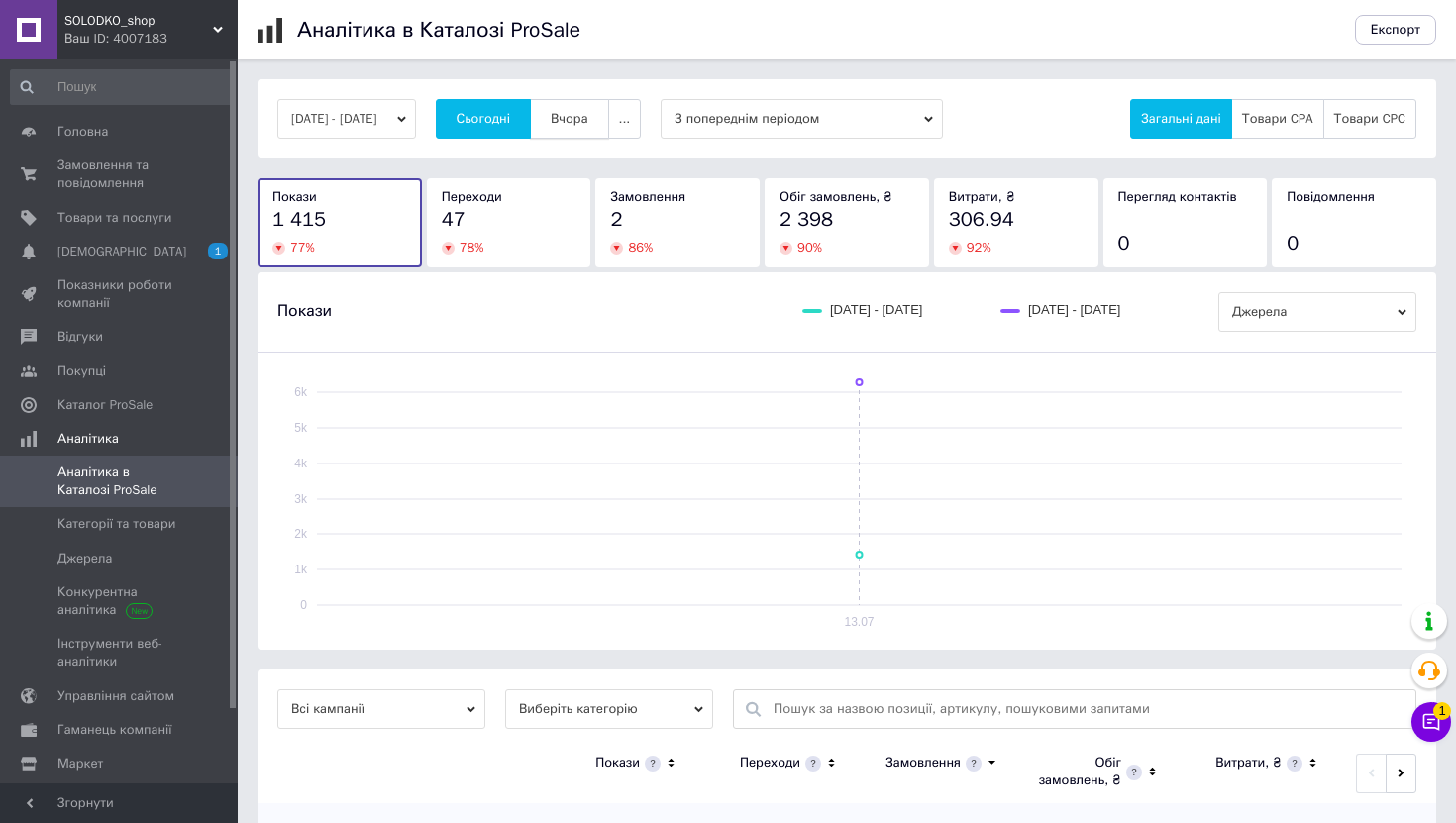 click on "Вчора" at bounding box center (570, 119) 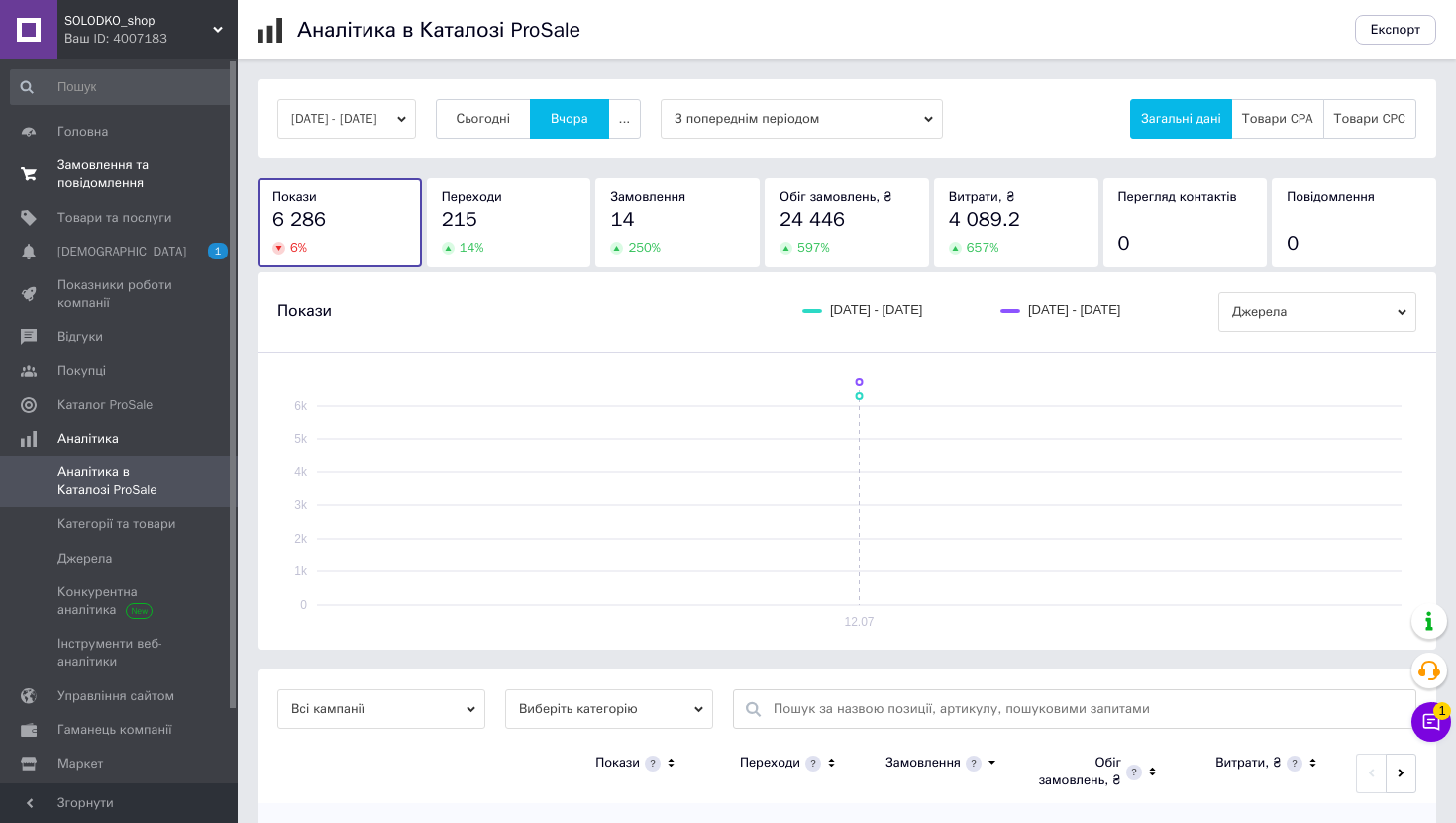 click on "Замовлення та повідомлення" at bounding box center [120, 174] 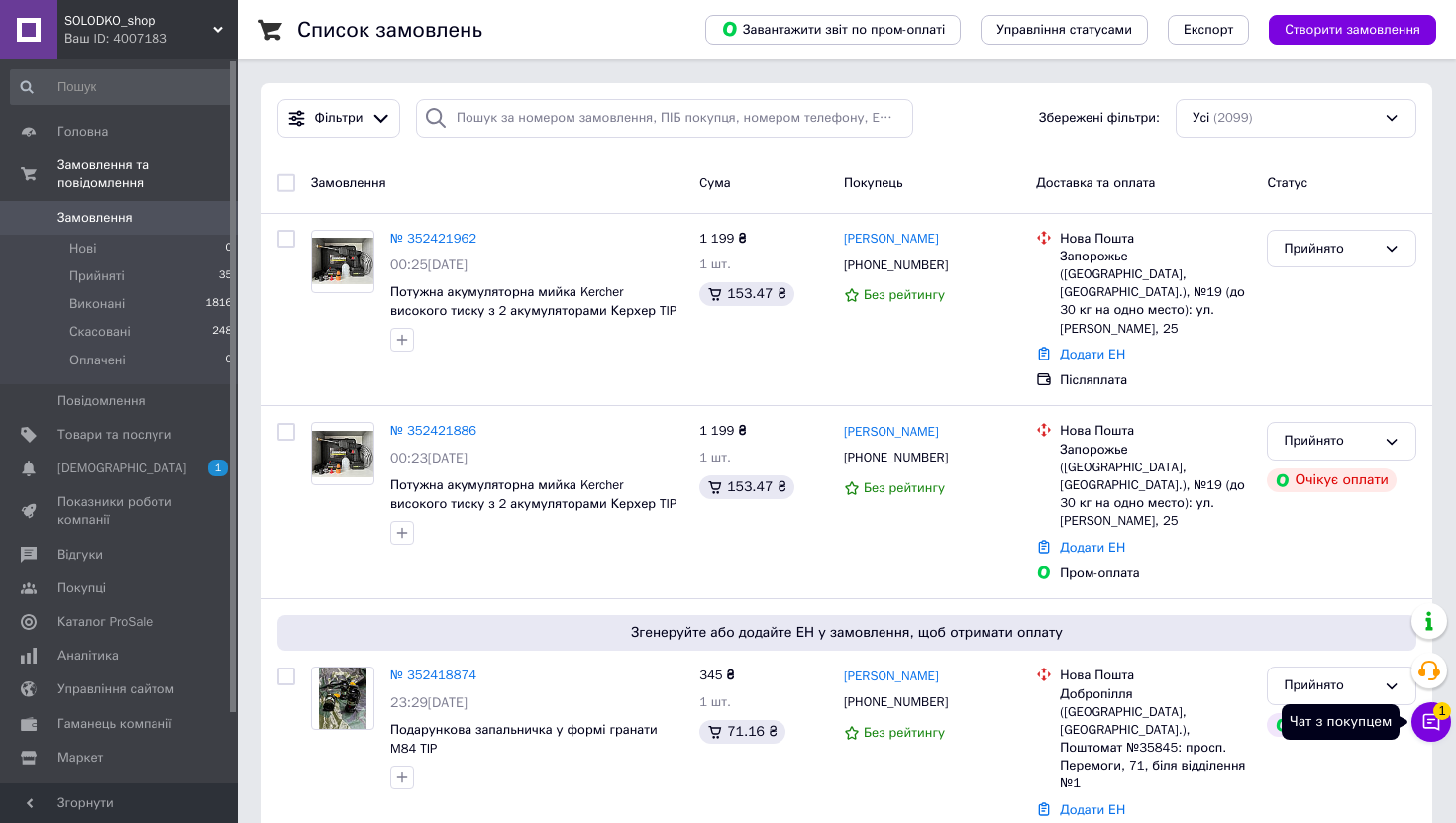 click on "Чат з покупцем 1" at bounding box center [1431, 722] 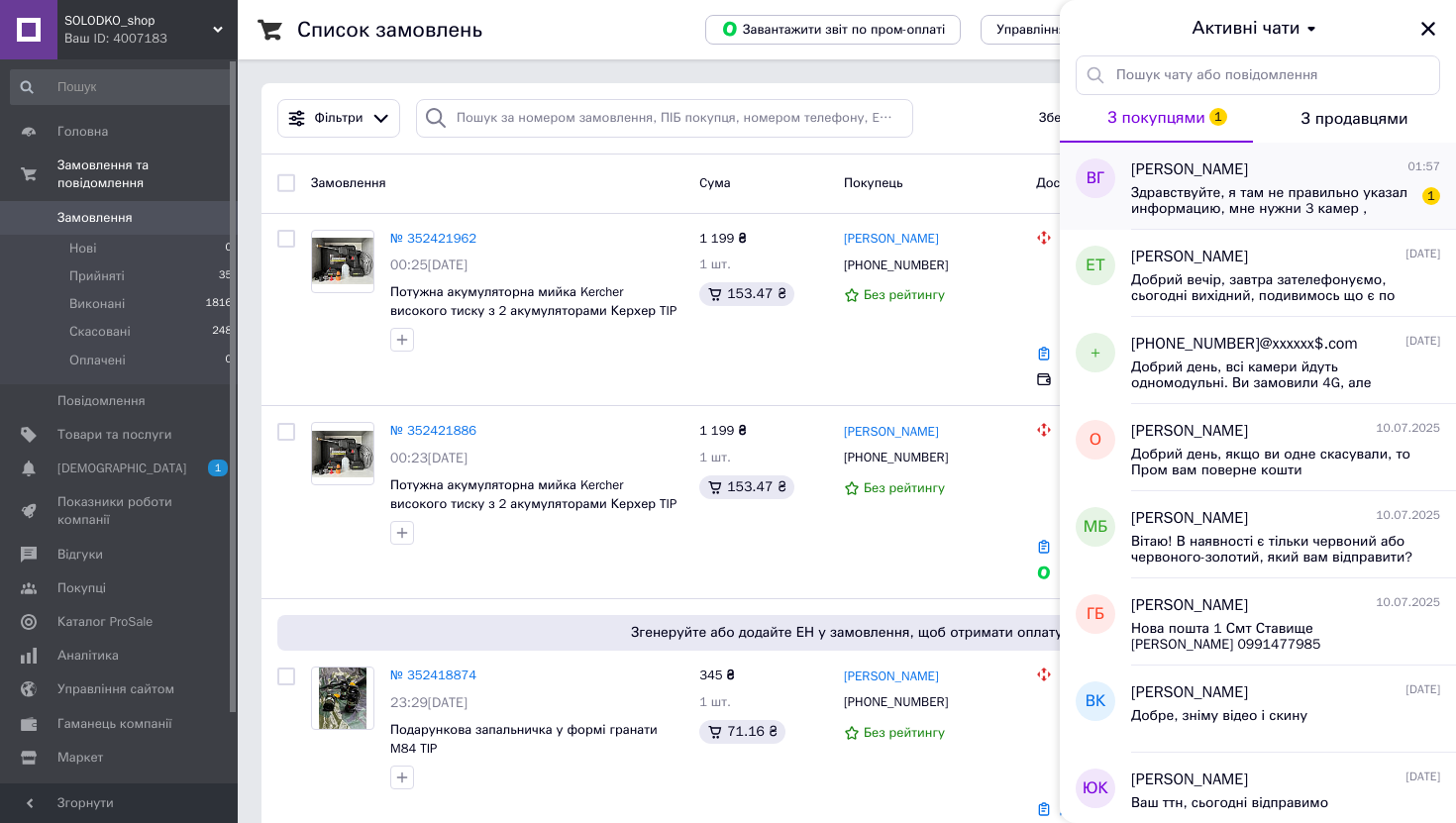 click on "Здравствуйте, я там не правильно указал информацию, мне нужни 3 камер , уточните пожалуйста цену за них ? И отправлять их нужно в конотоп , почтомат 5998" at bounding box center [1272, 201] 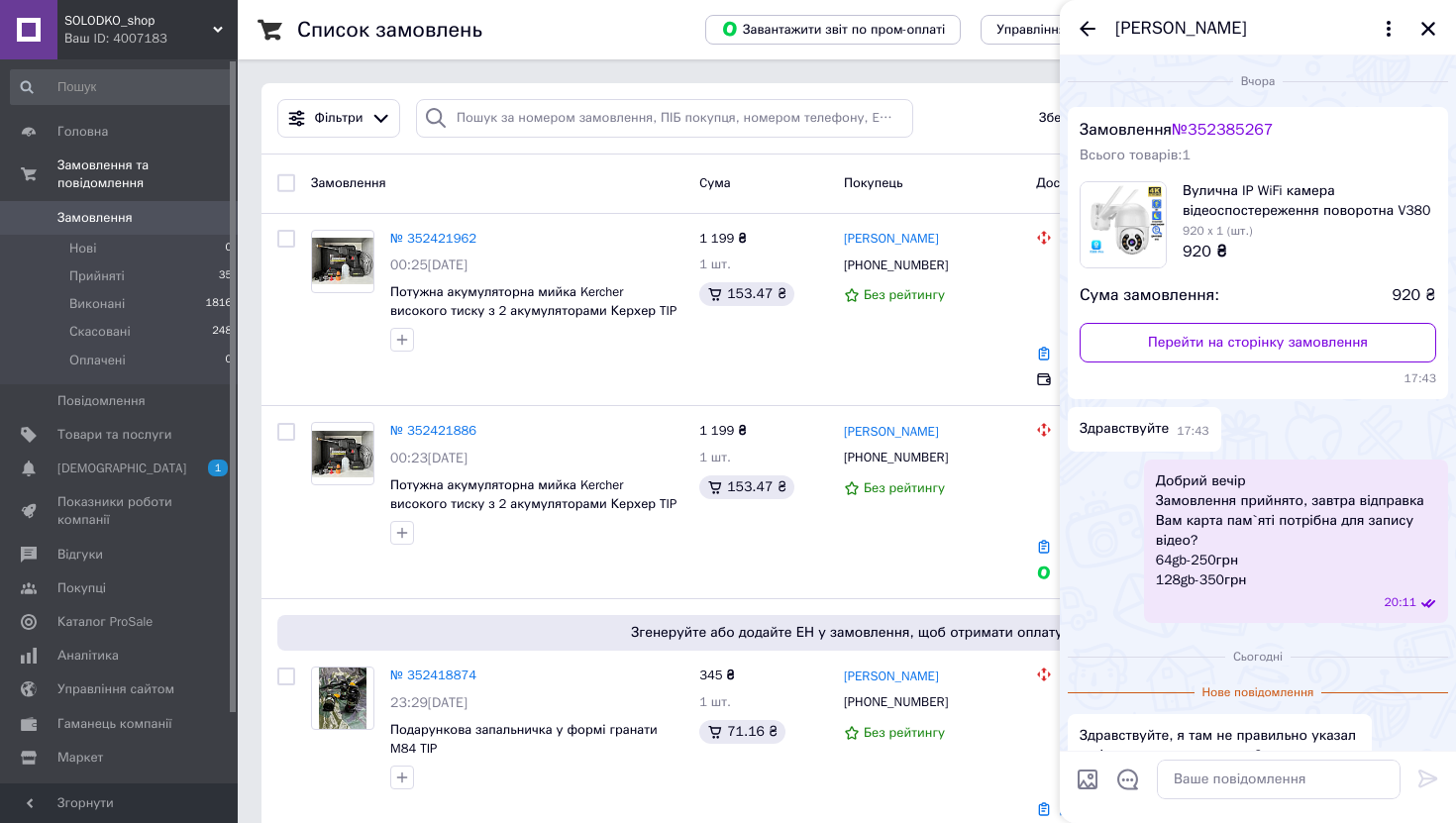 scroll, scrollTop: 115, scrollLeft: 0, axis: vertical 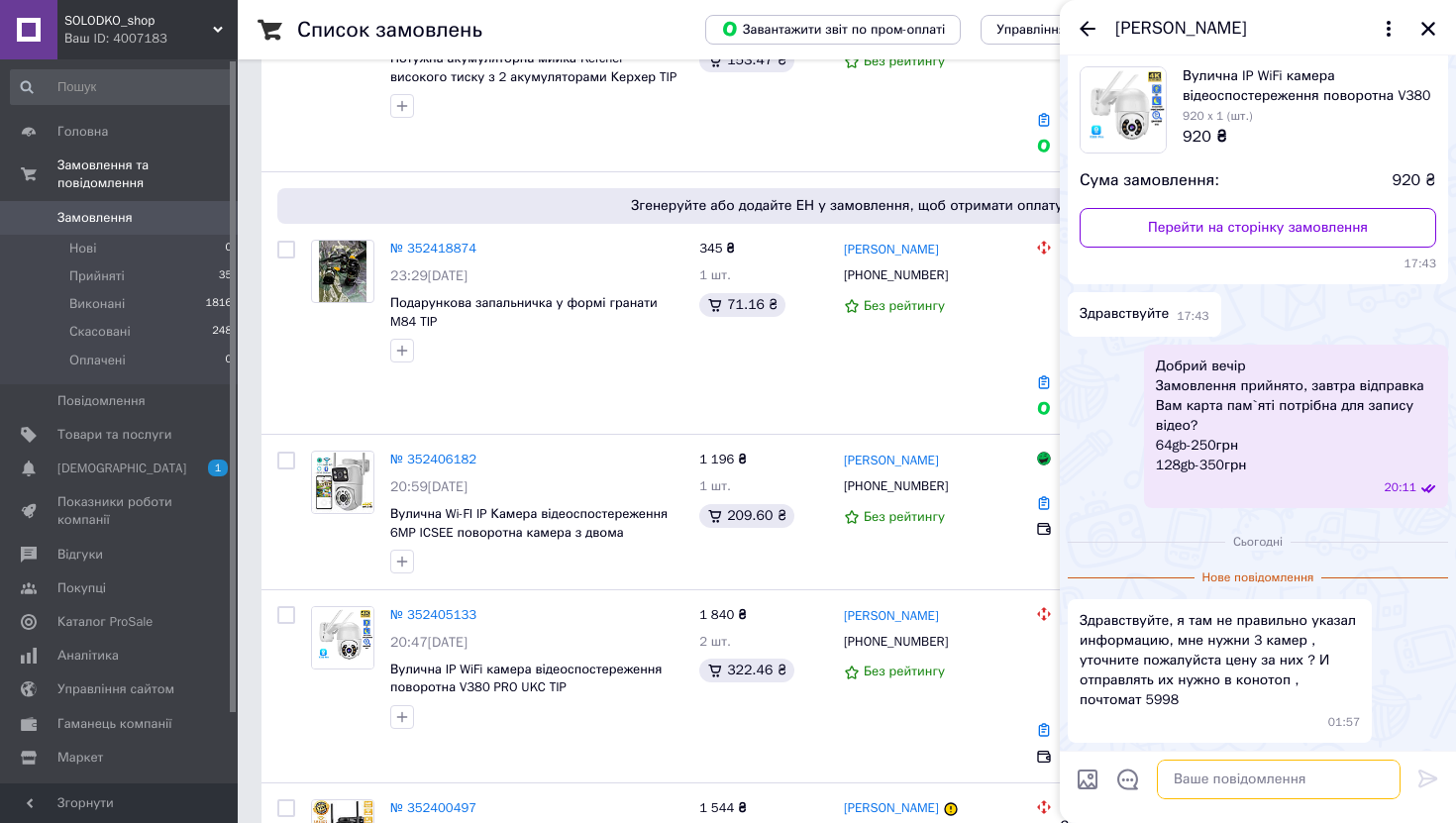click at bounding box center [1279, 779] 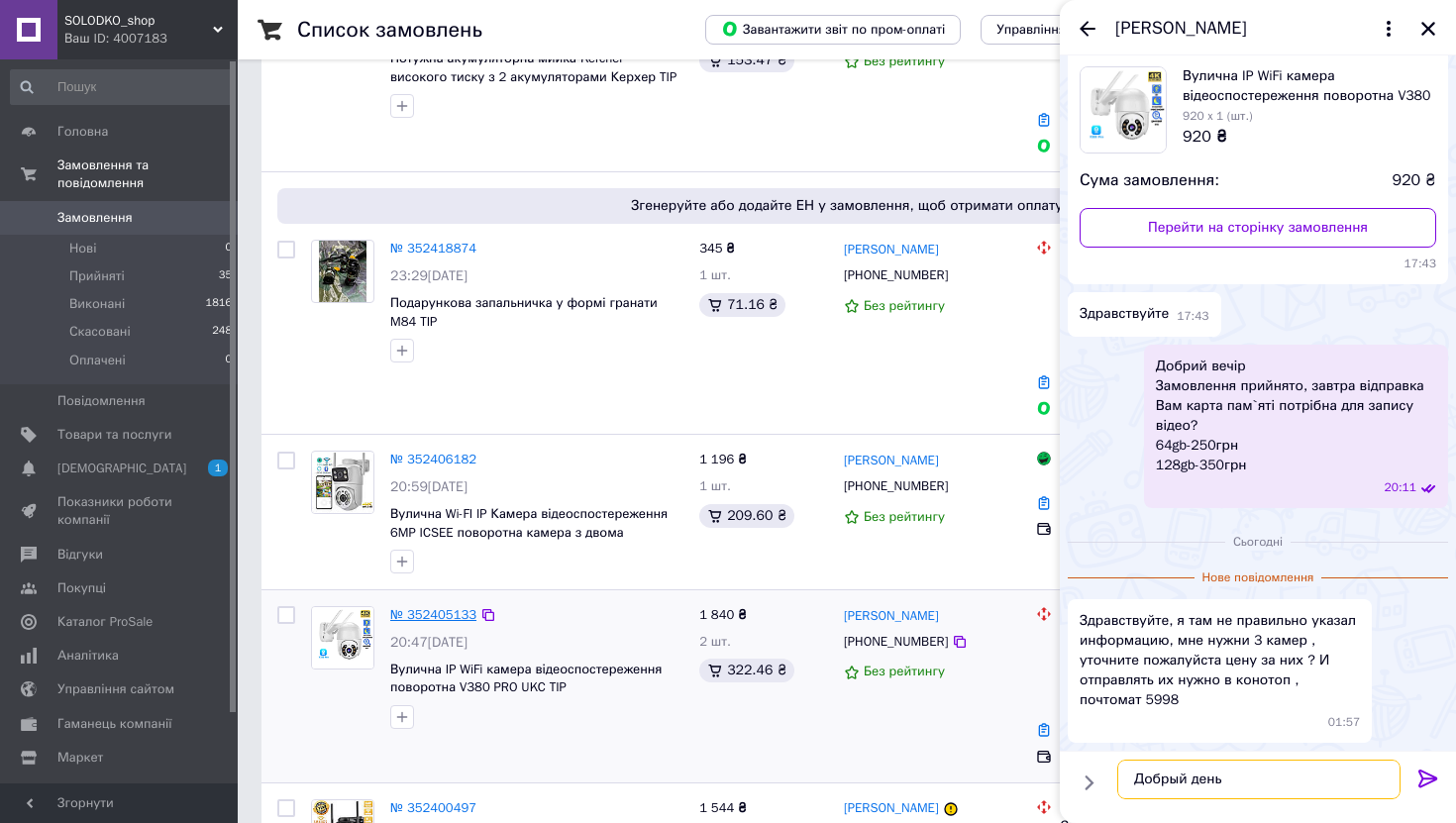 type on "Добрый день" 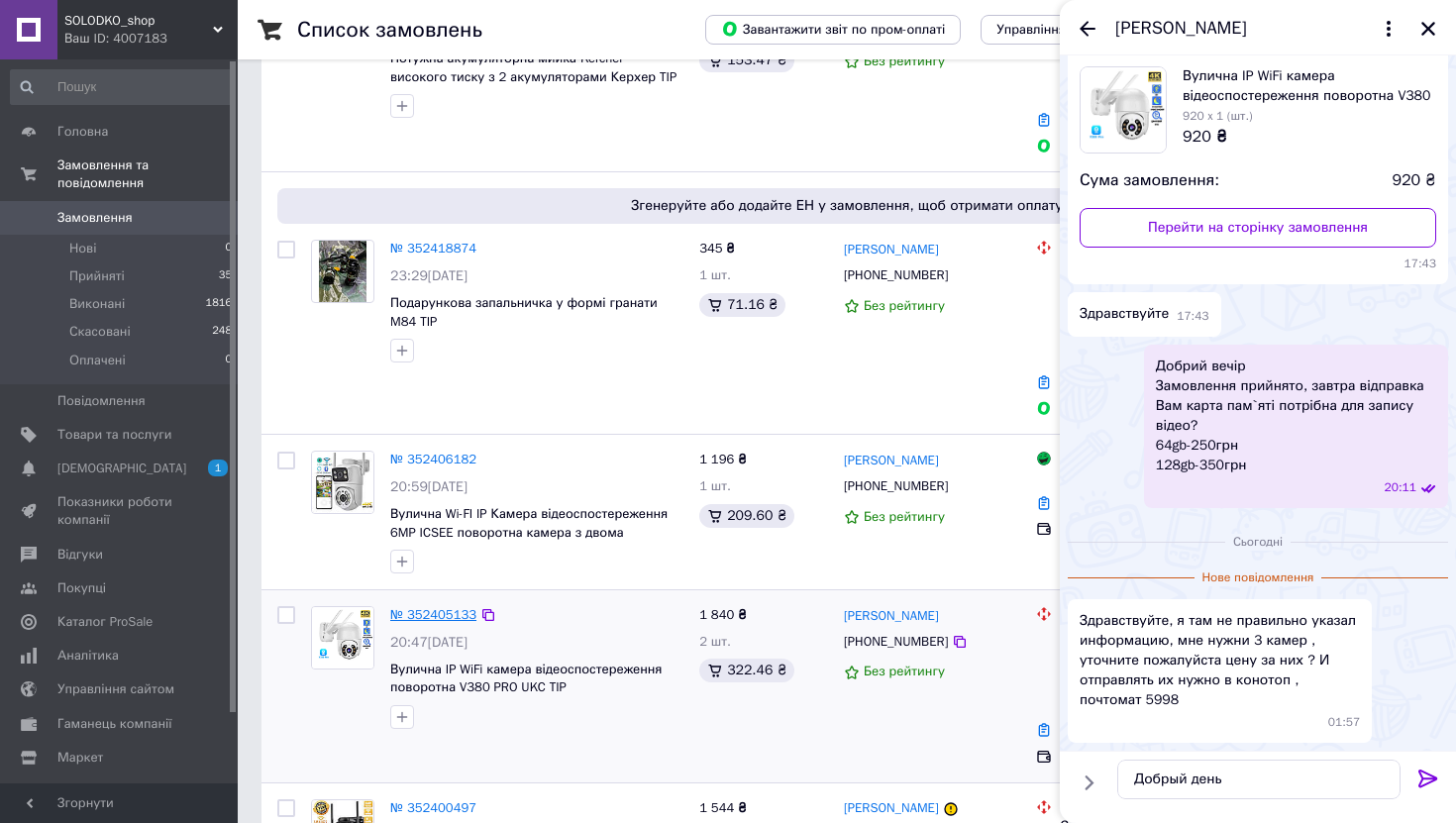 click on "№ 352405133" at bounding box center [433, 614] 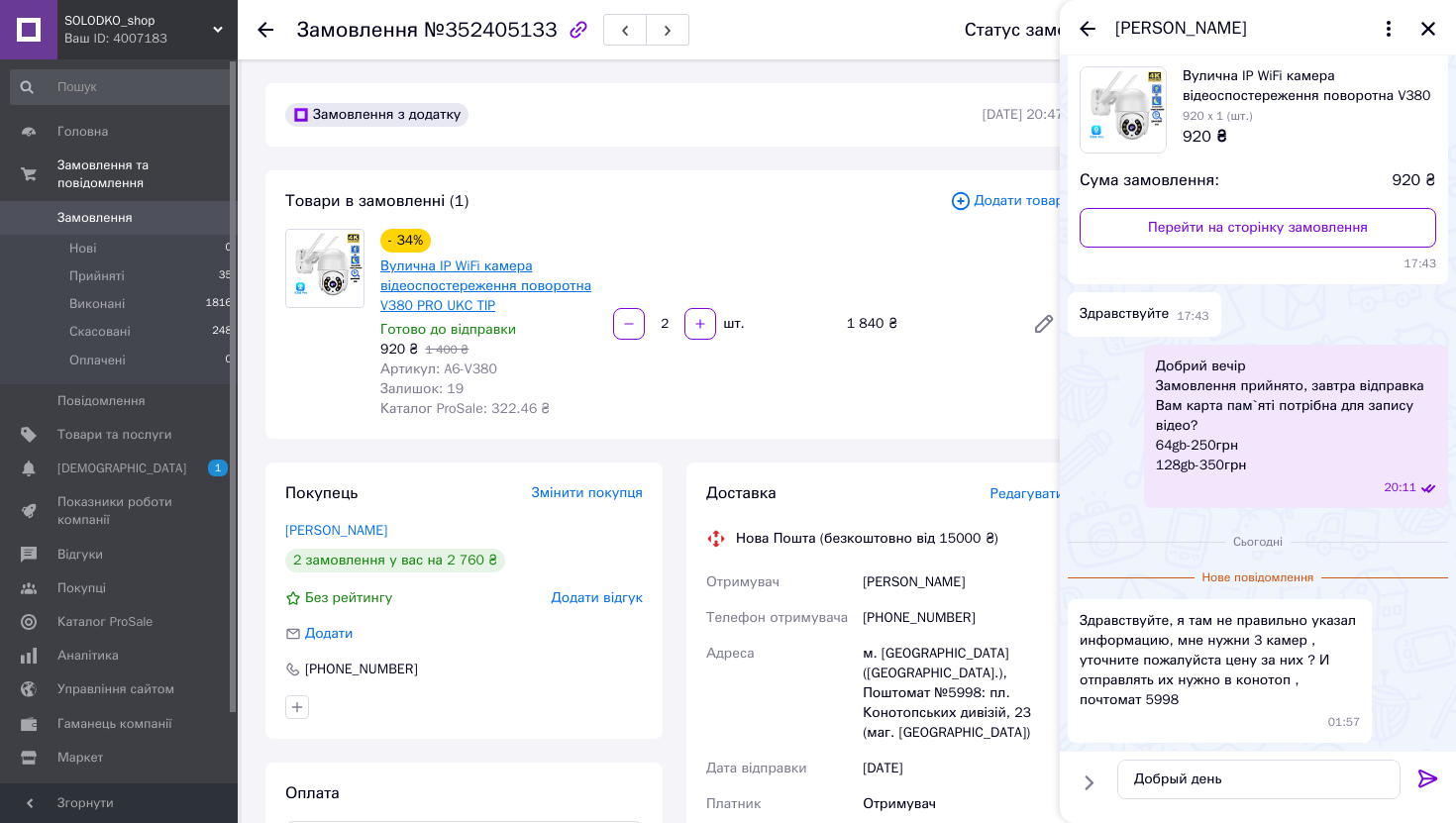 click on "Вулична IP WiFi камера відеоспостереження поворотна V380 PRO UKC TIP" at bounding box center [485, 285] 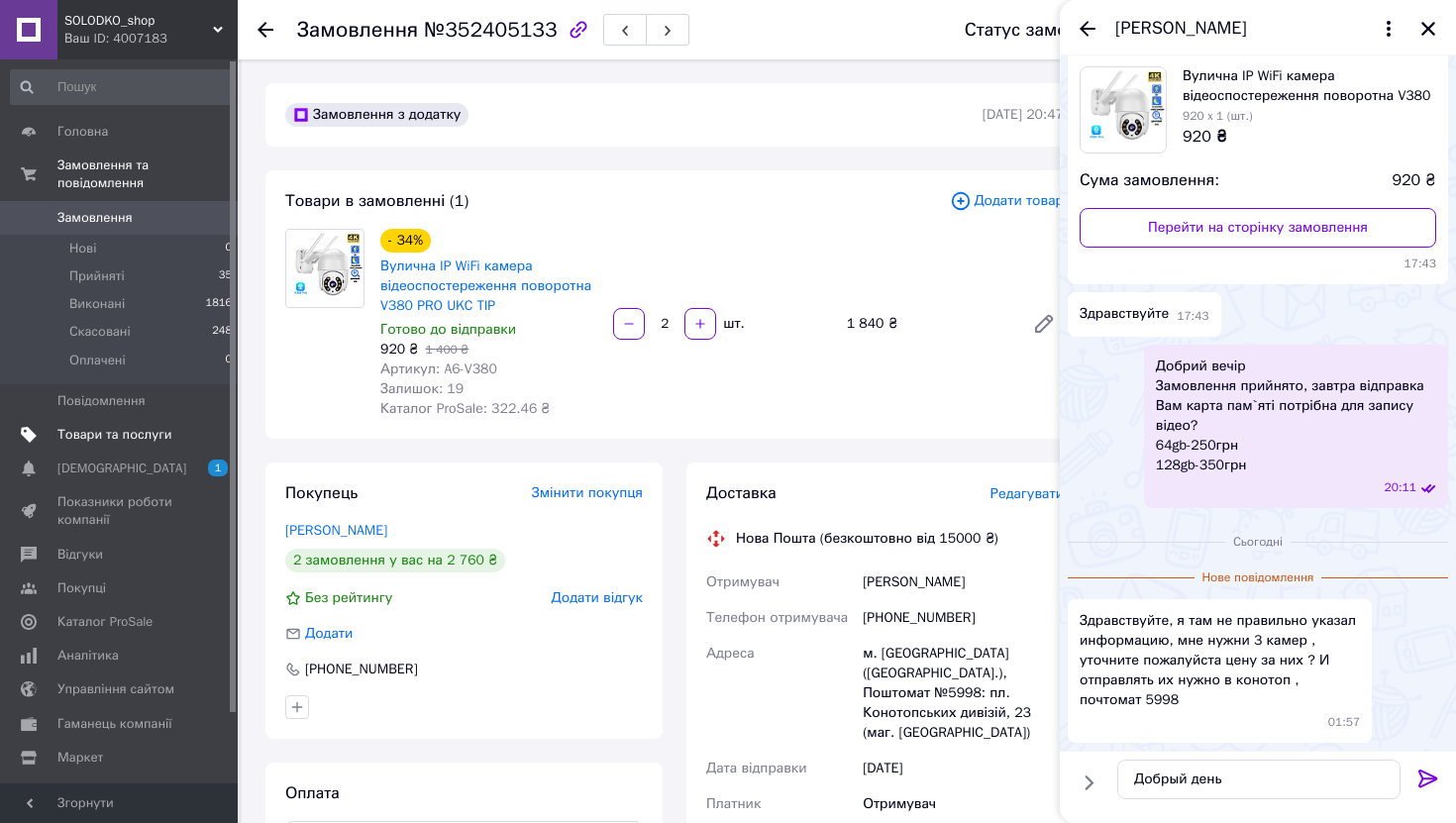 click on "Товари та послуги" at bounding box center (114, 435) 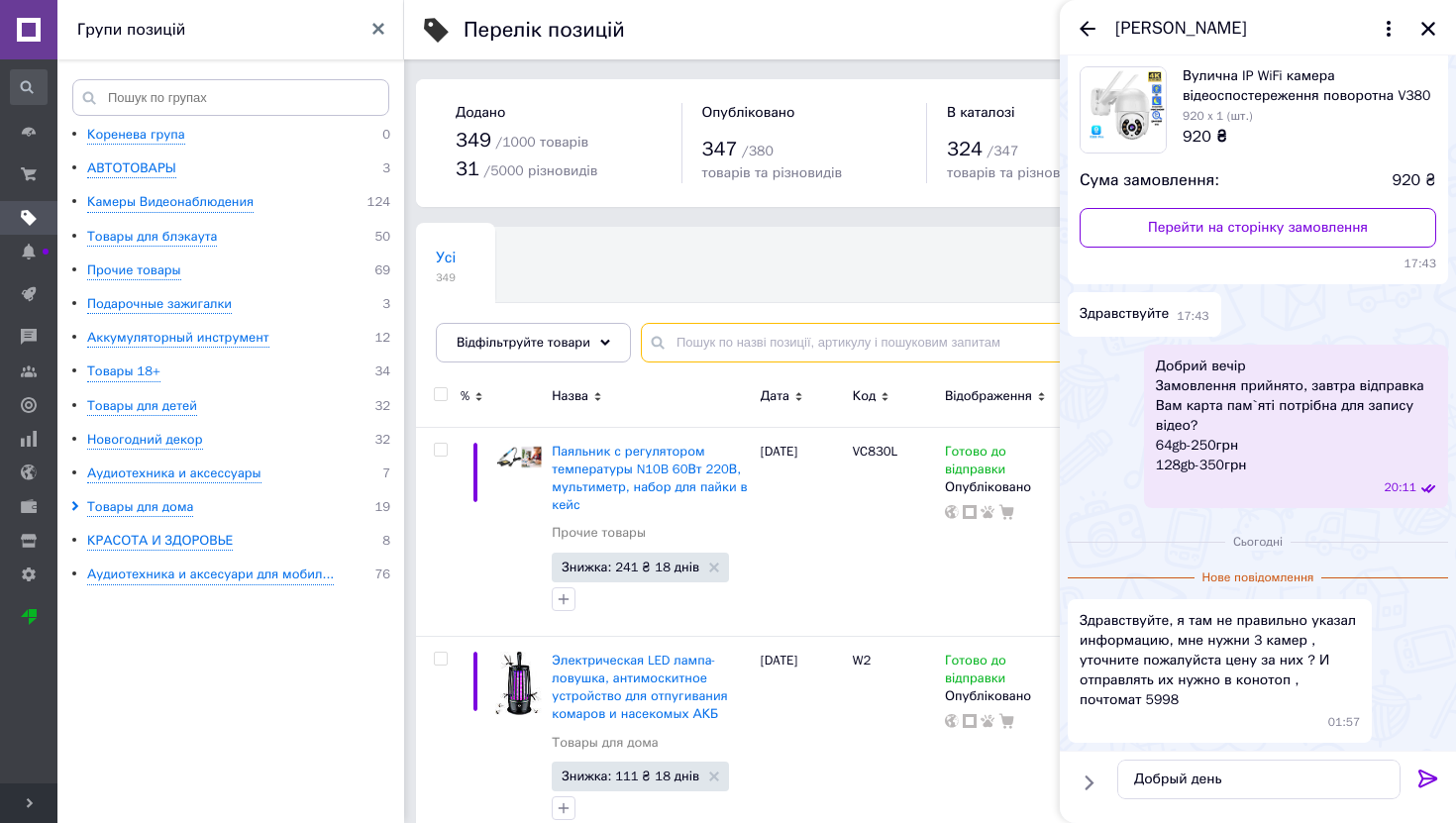 click at bounding box center (1028, 343) 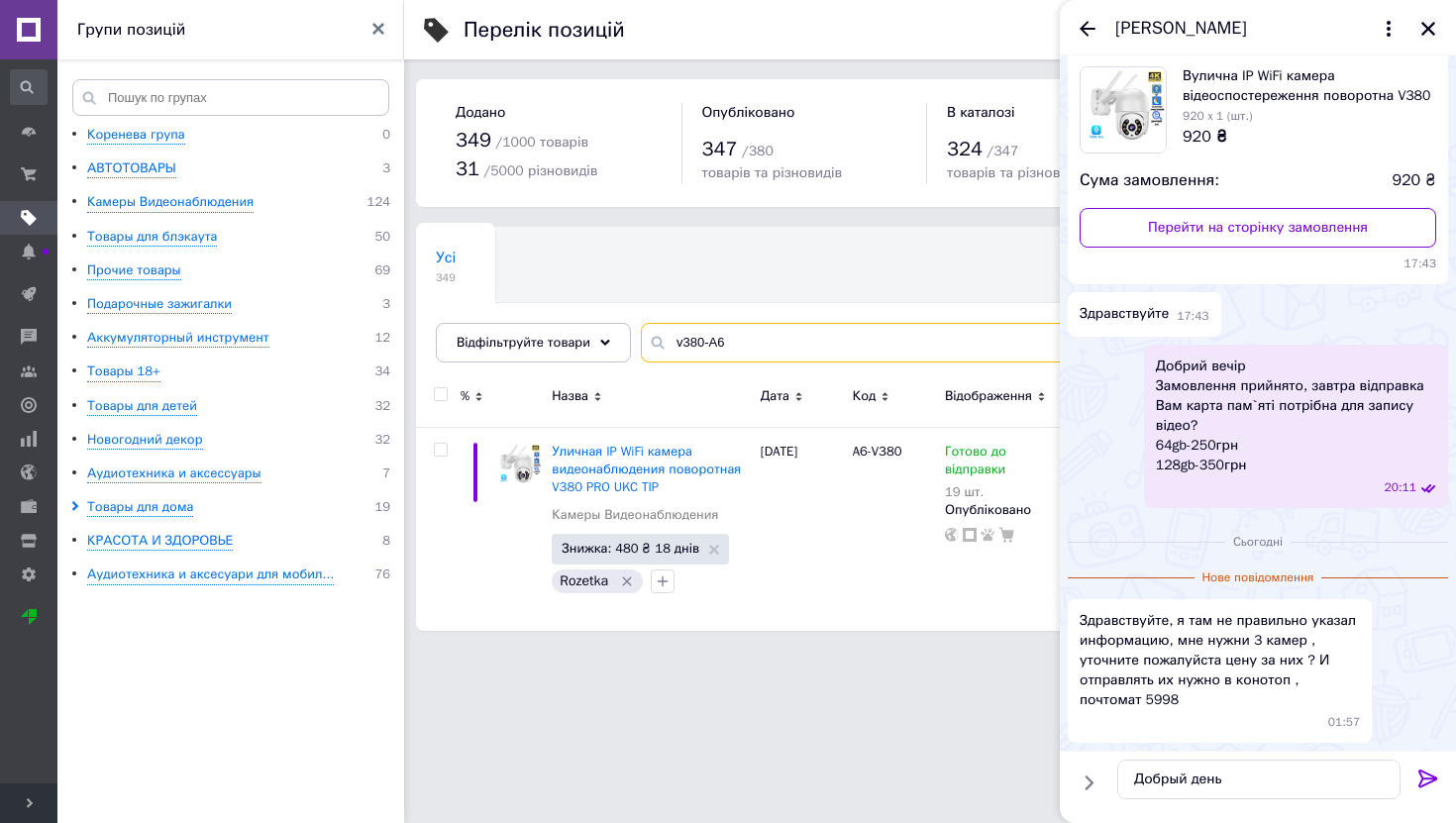 type on "v380-A6" 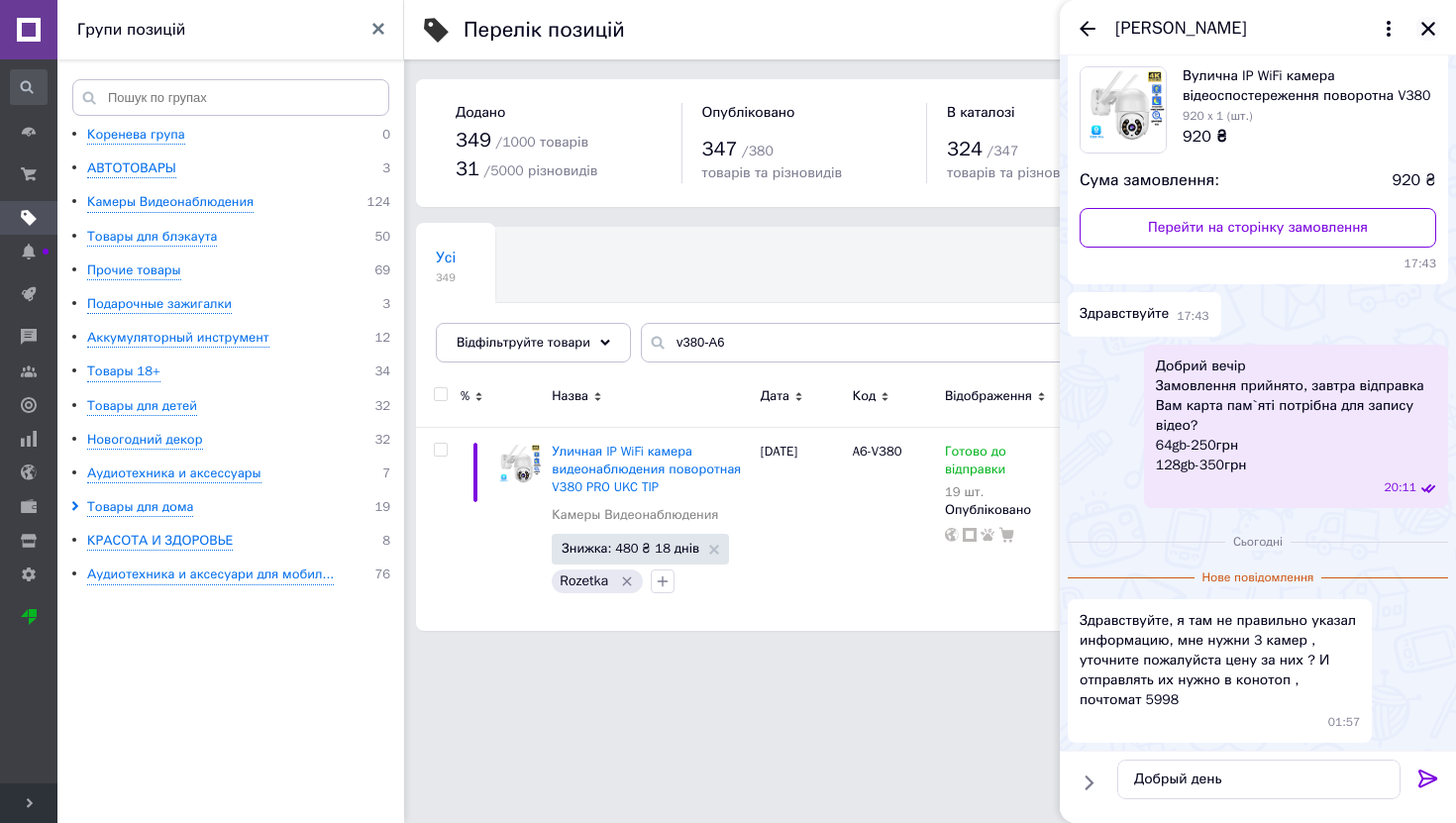 click 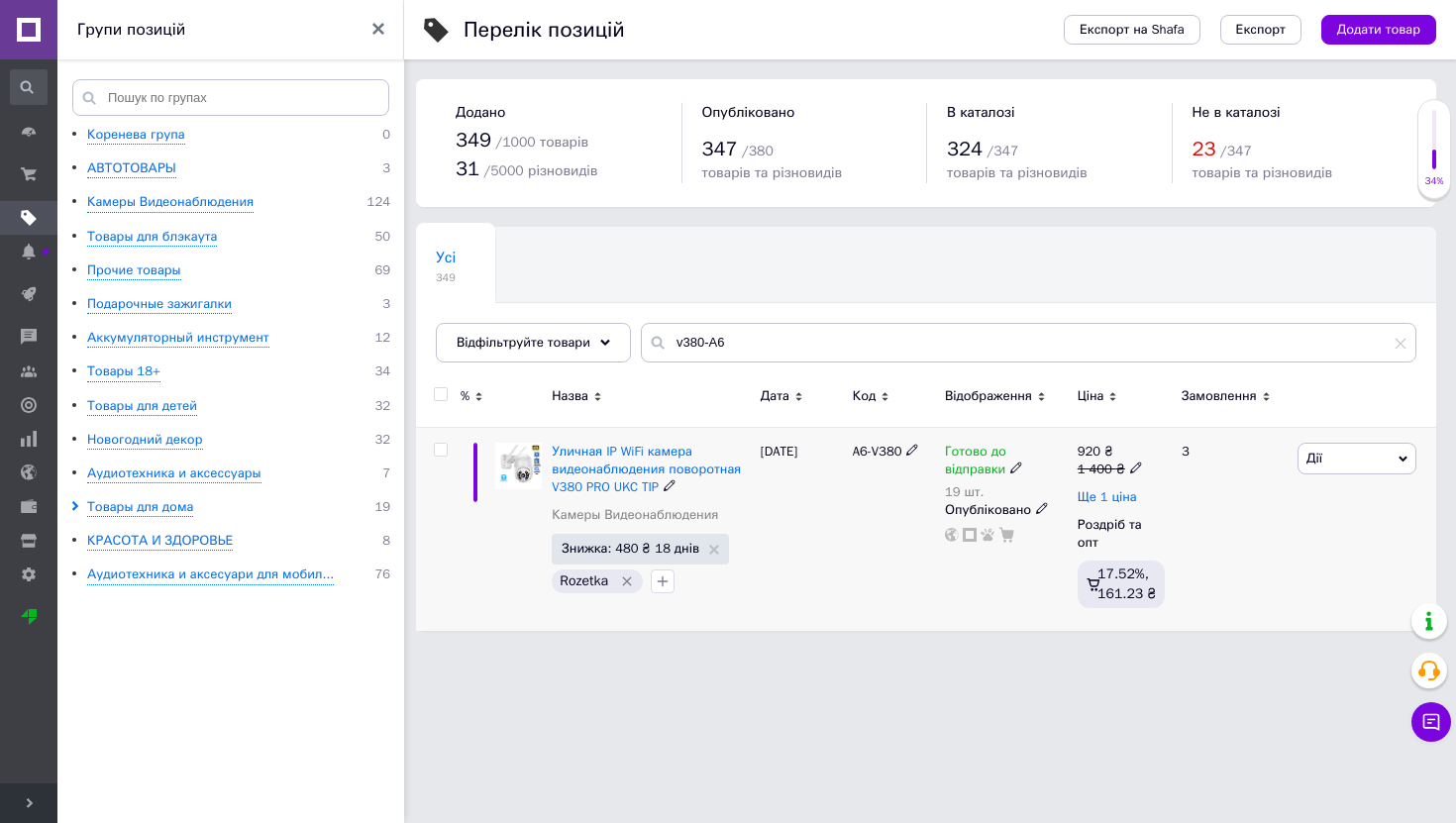 click on "Ще 1 ціна" at bounding box center (1107, 497) 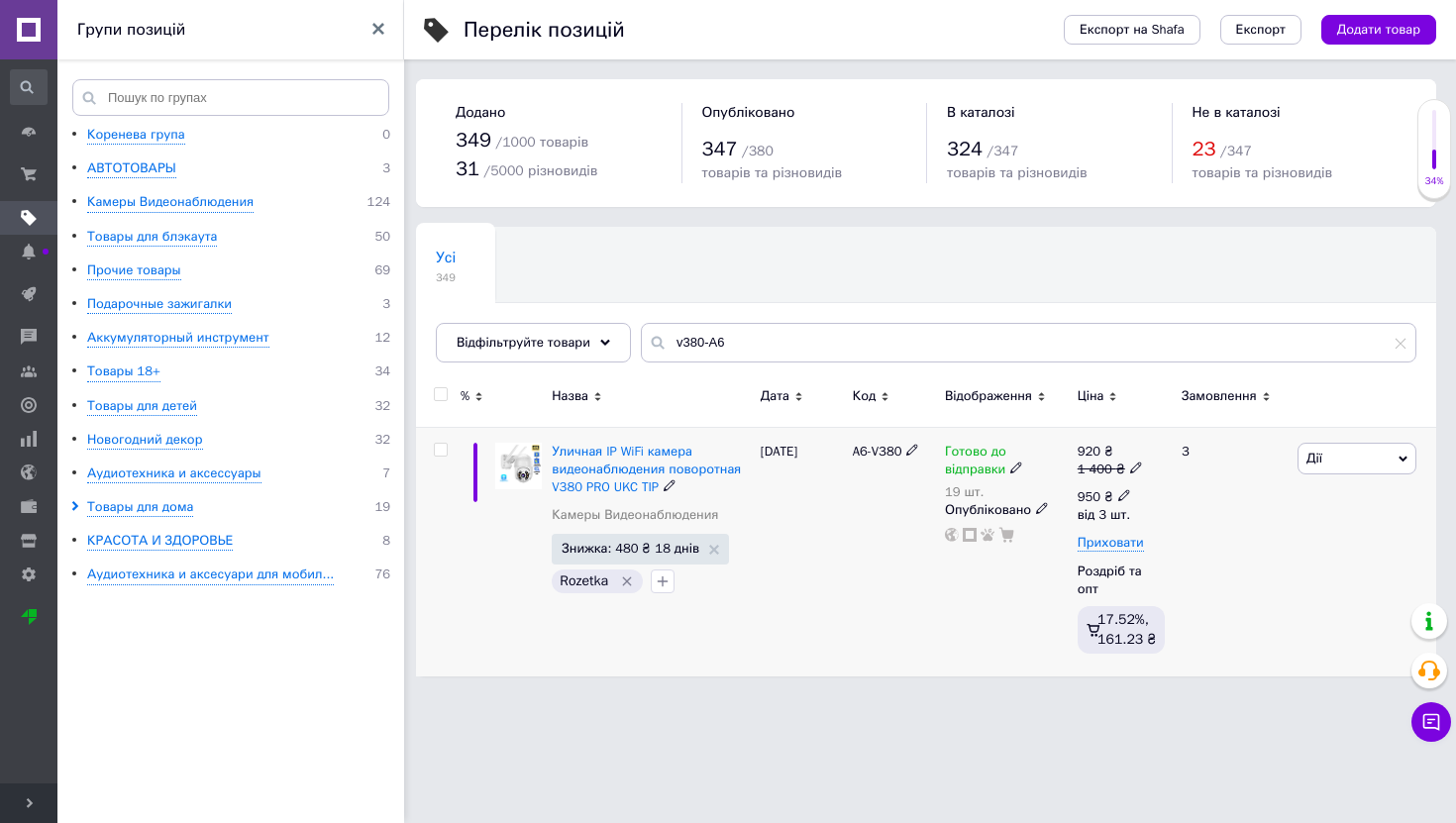 click 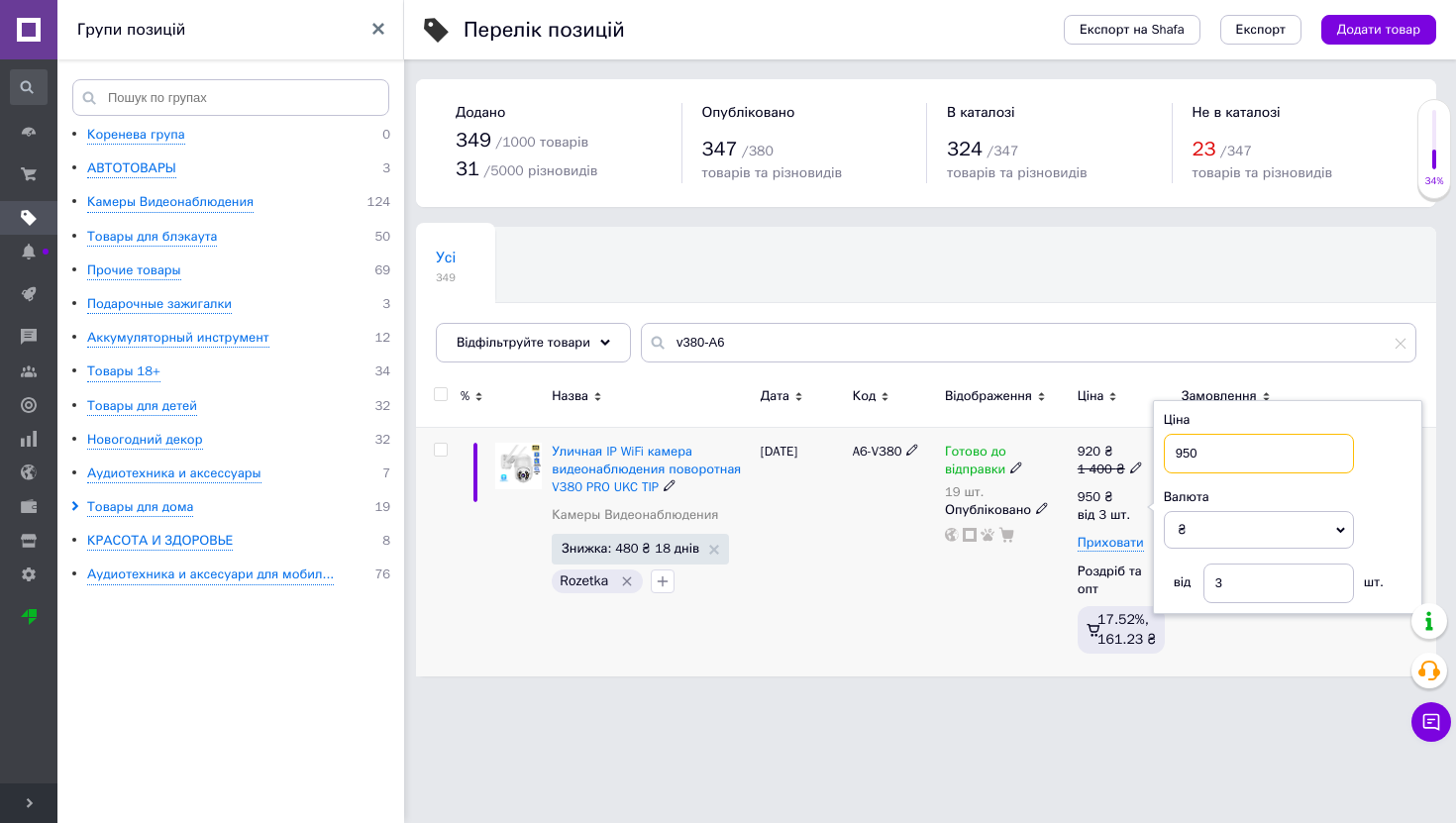 click on "950" at bounding box center [1259, 454] 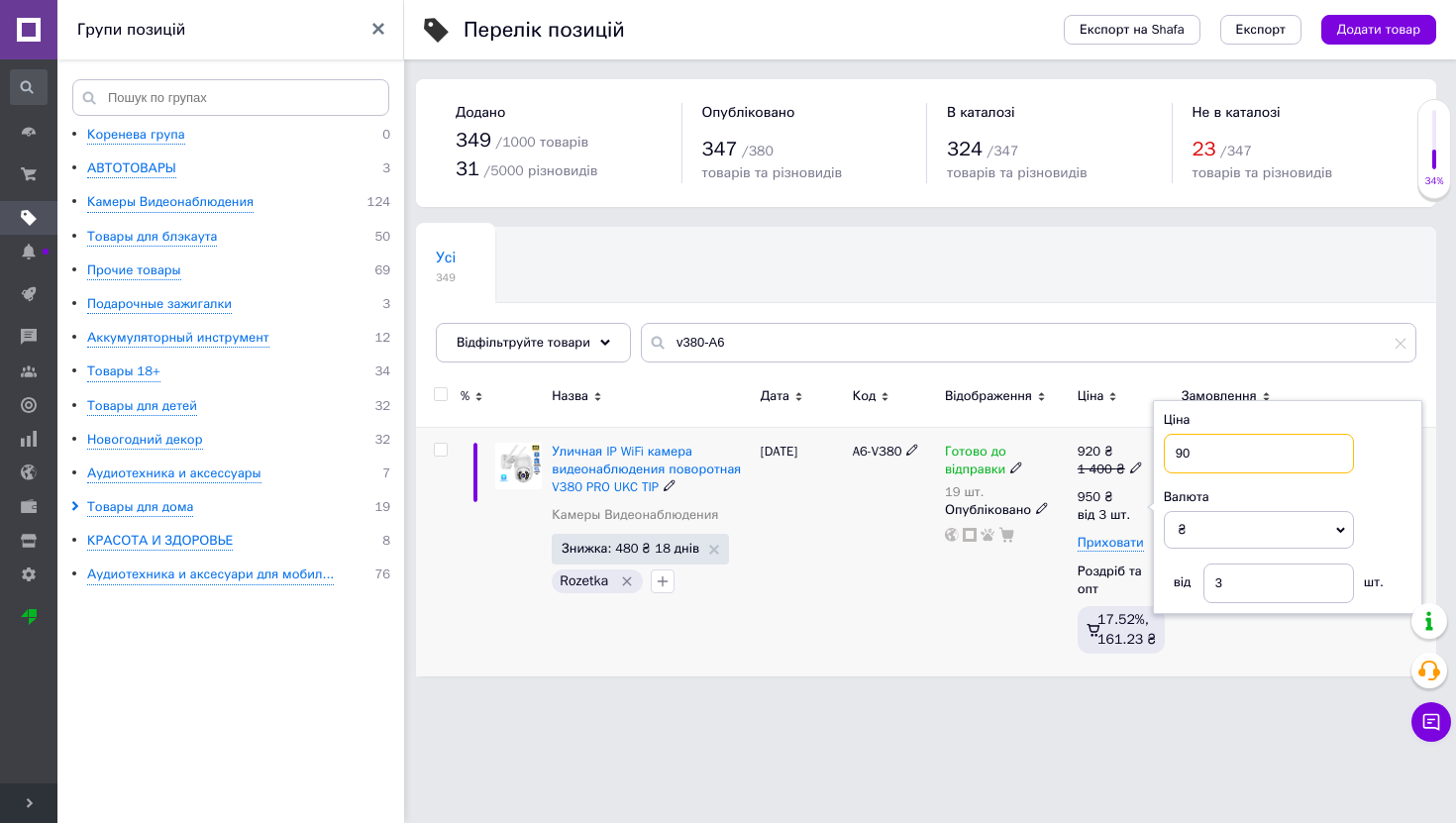 type on "900" 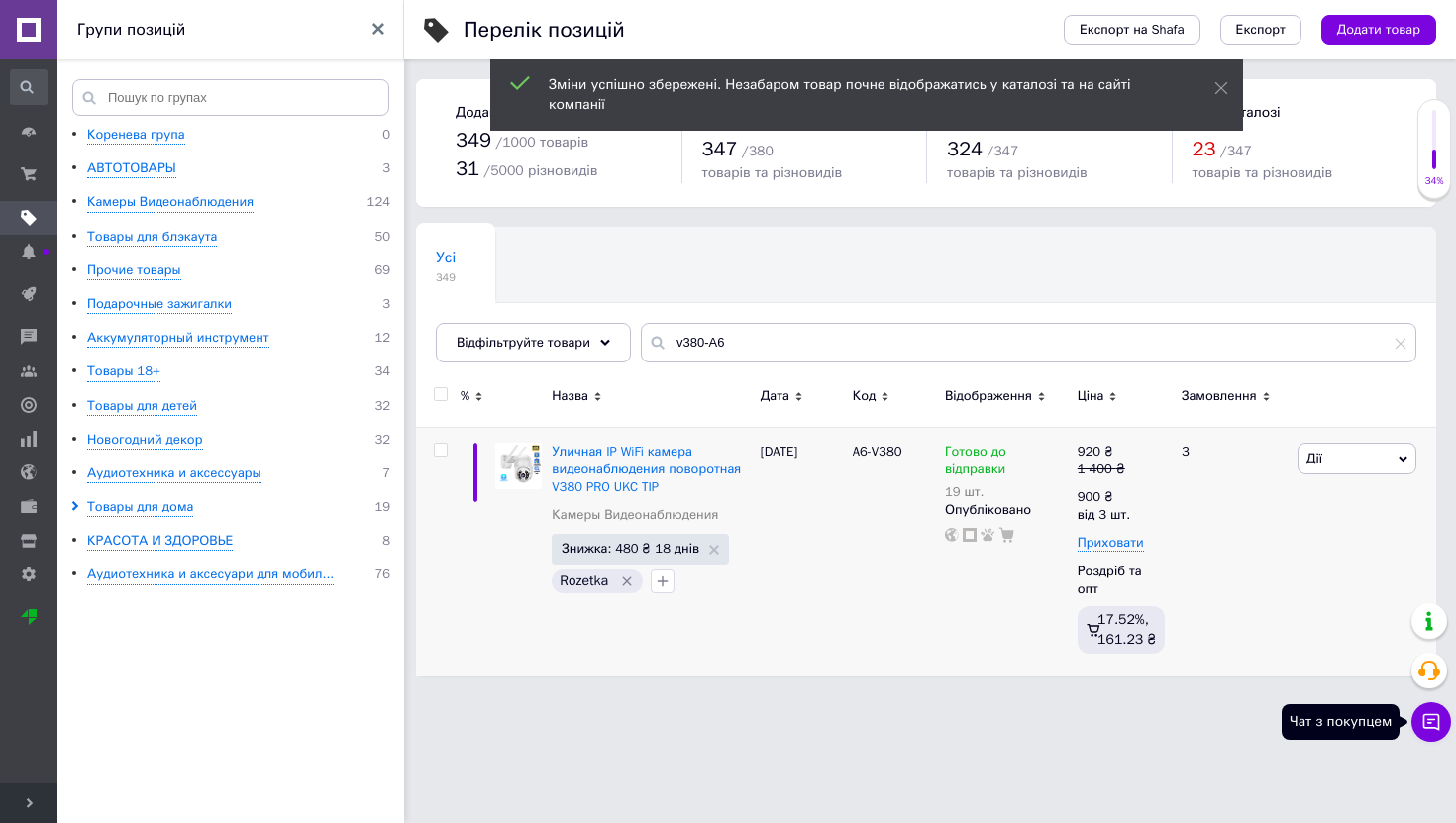 click 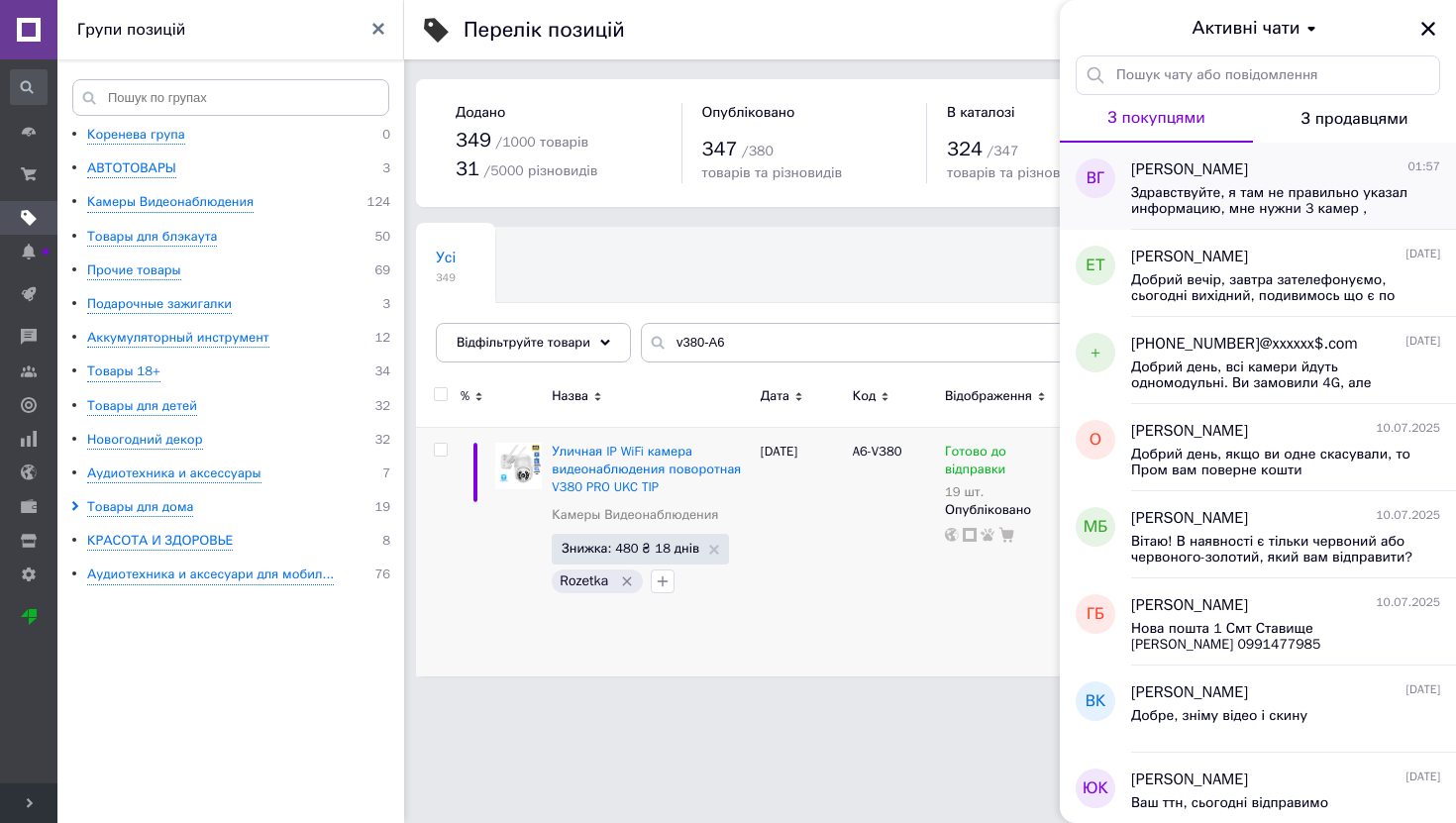 click on "Здравствуйте, я там не правильно указал информацию, мне нужни 3 камер , уточните пожалуйста цену за них ? И отправлять их нужно в конотоп , почтомат 5998" at bounding box center [1272, 201] 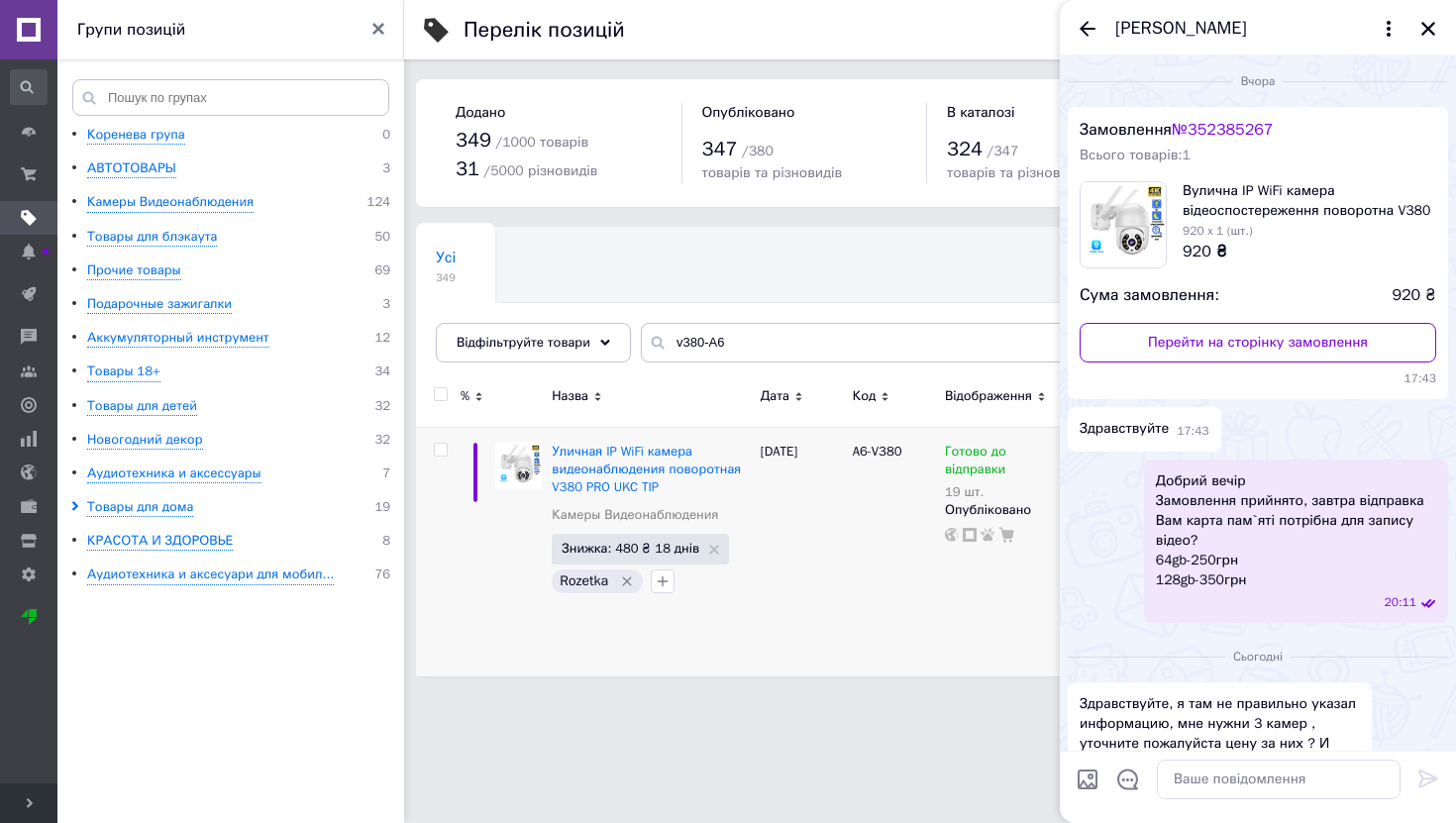 scroll, scrollTop: 83, scrollLeft: 0, axis: vertical 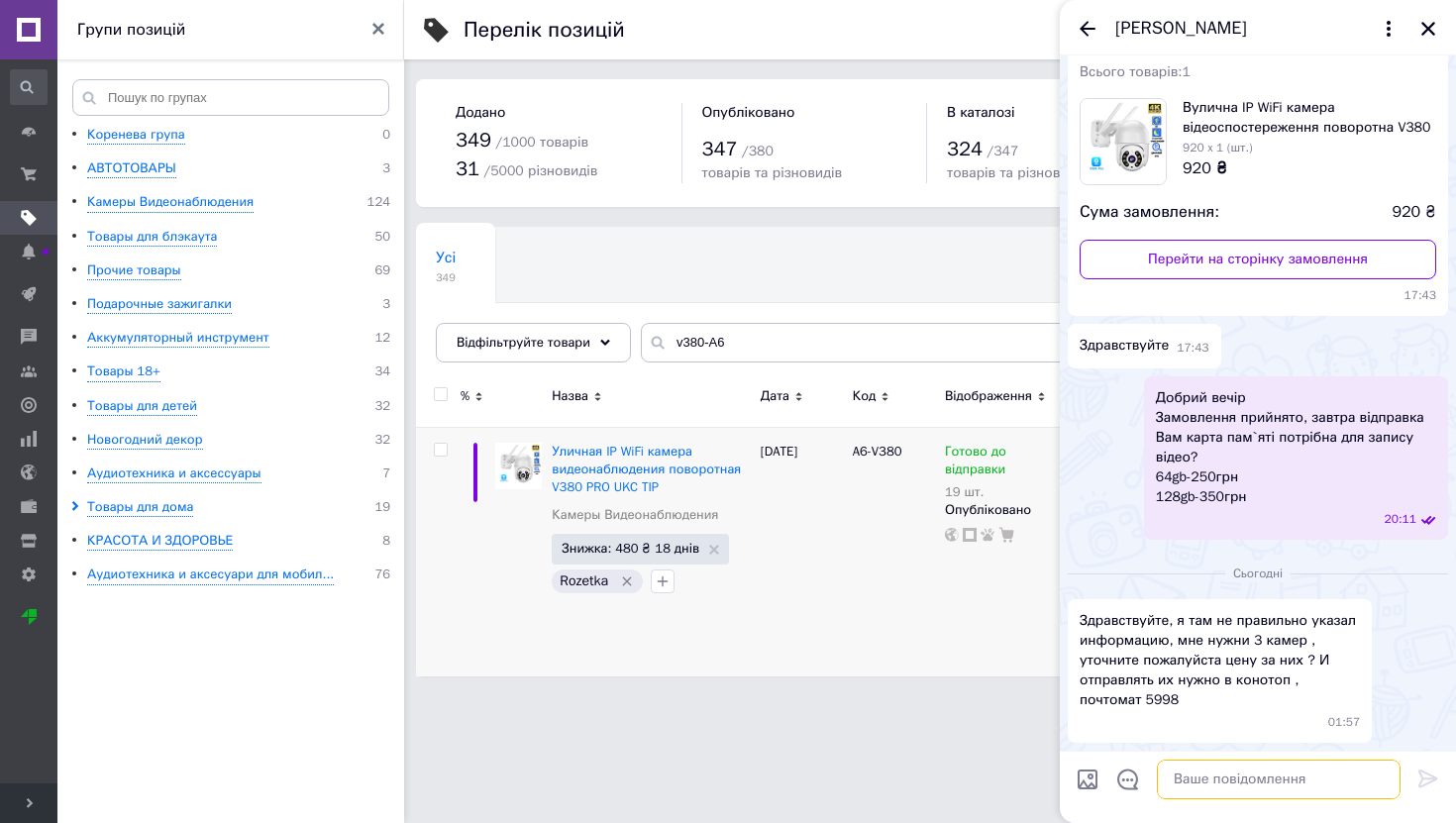 click at bounding box center (1279, 779) 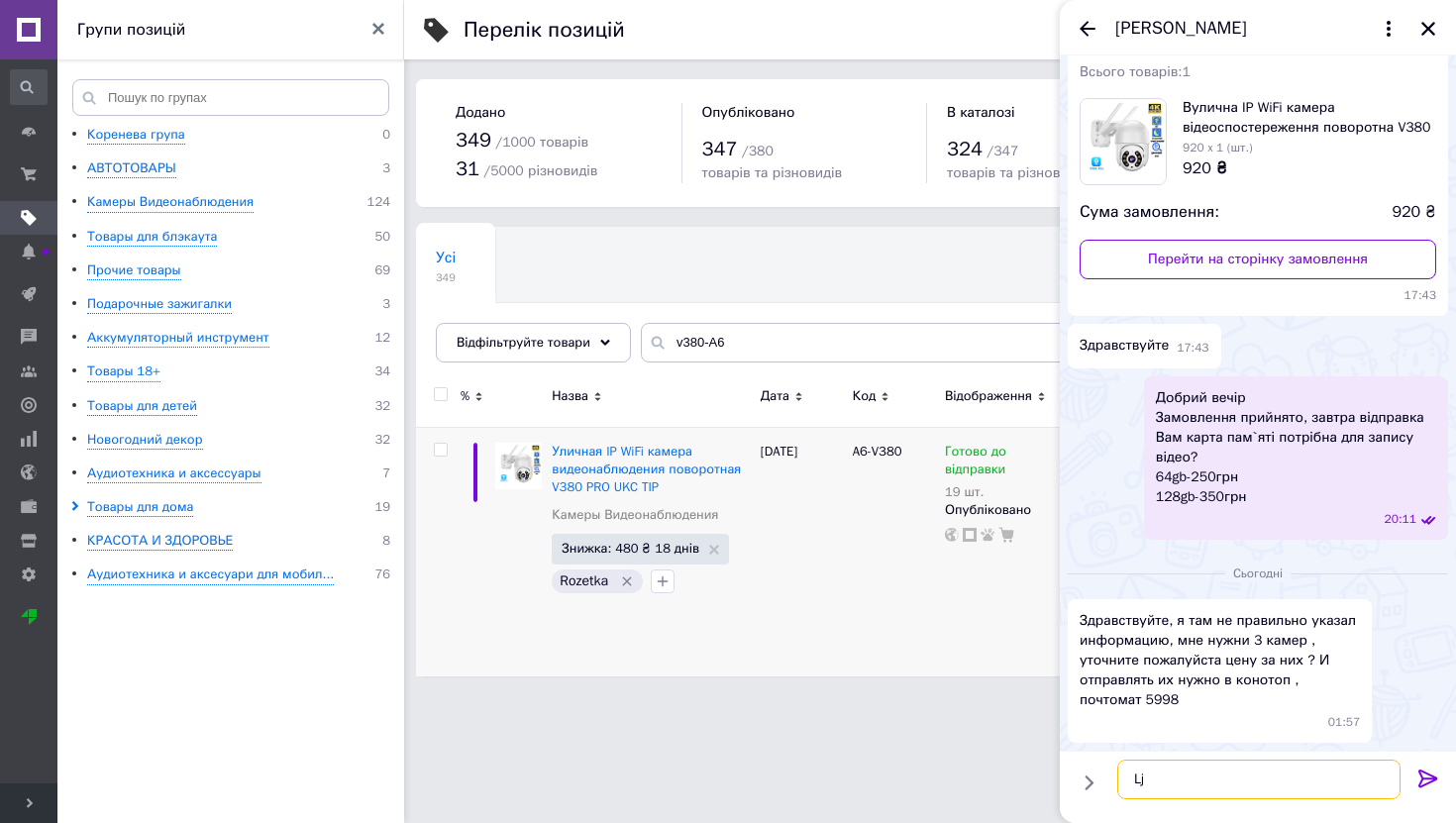 type on "L" 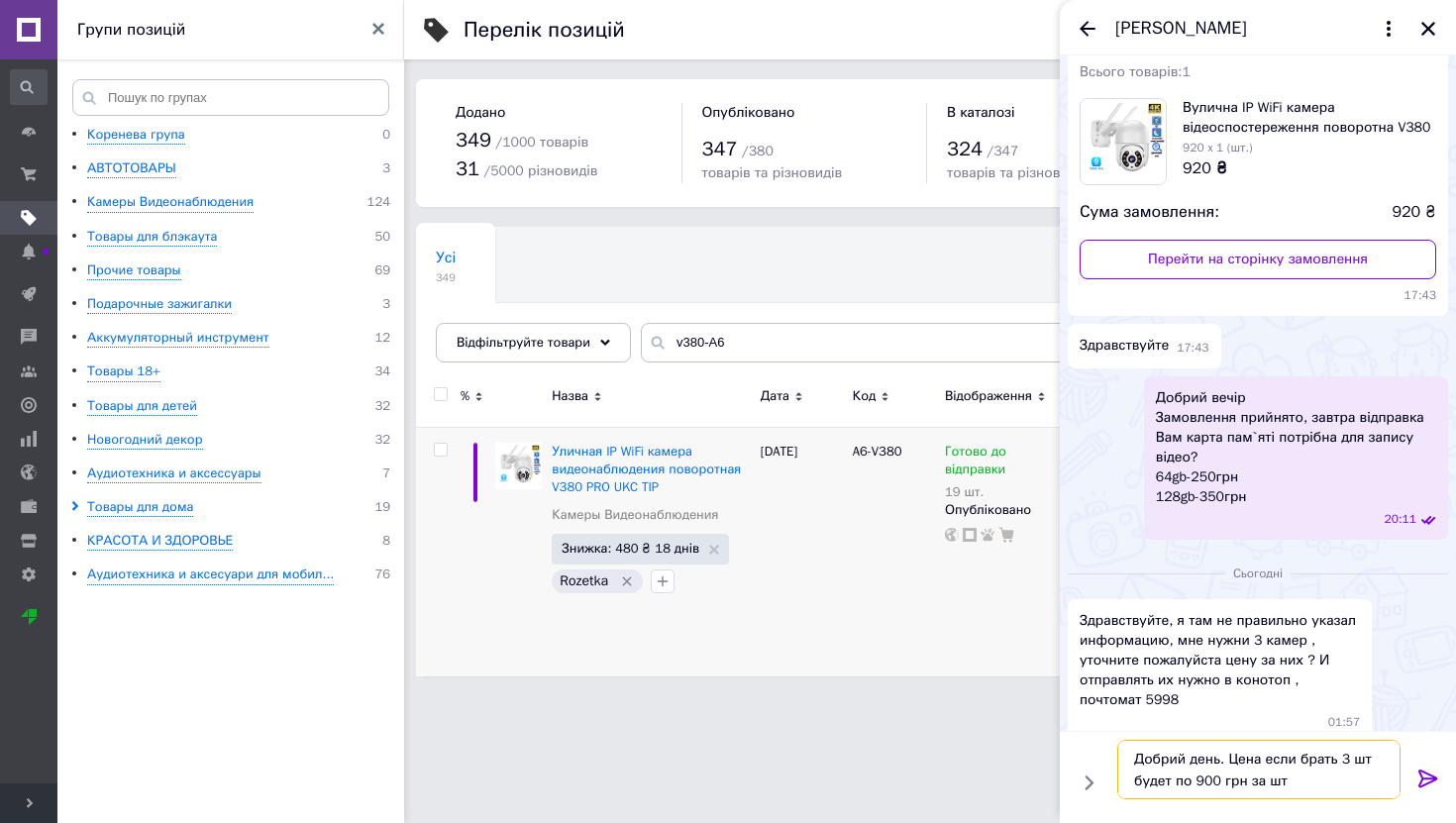 type on "Добрий день. Цена если брать 3 шт будет по 900 грн за шт" 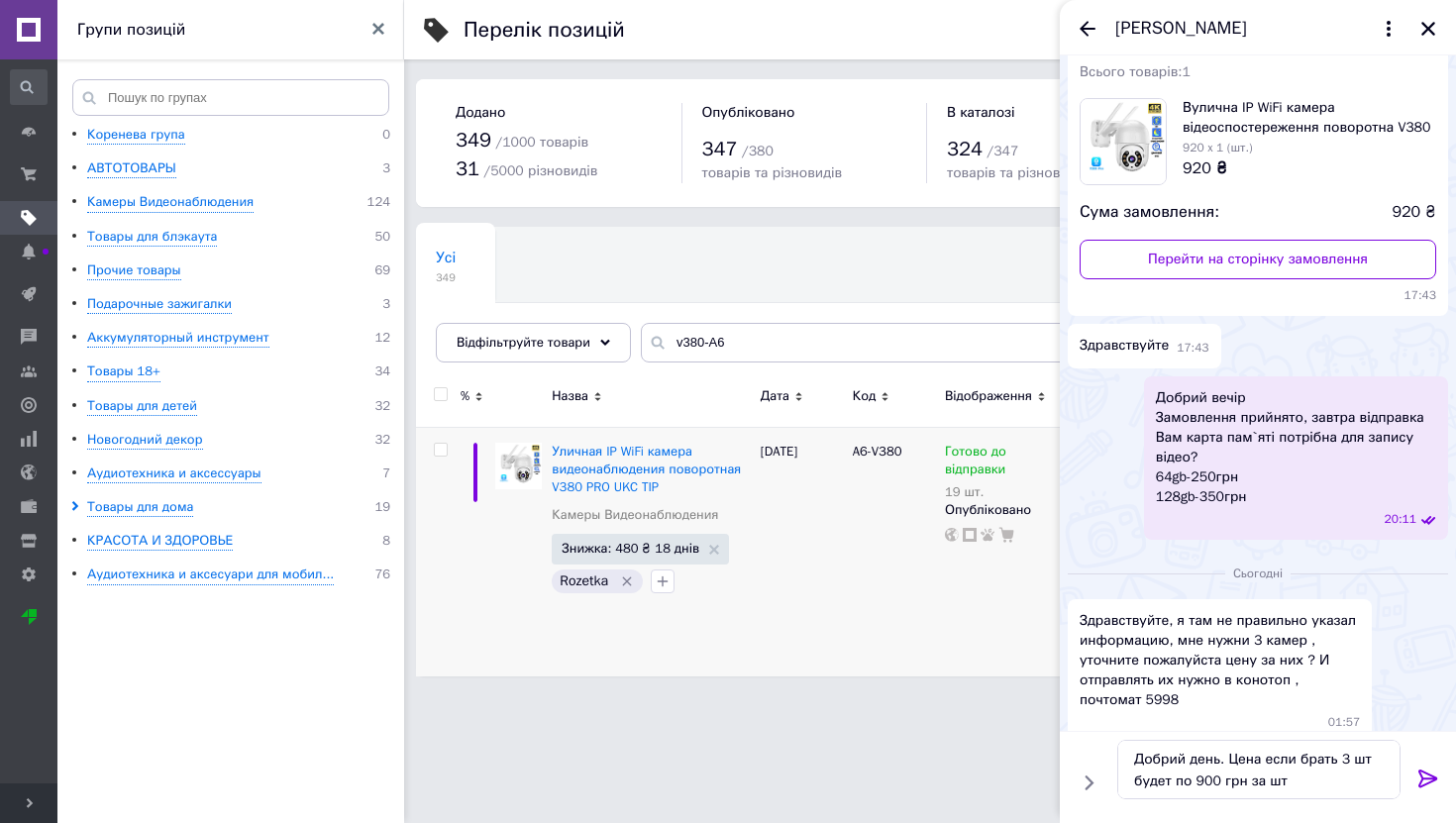 click 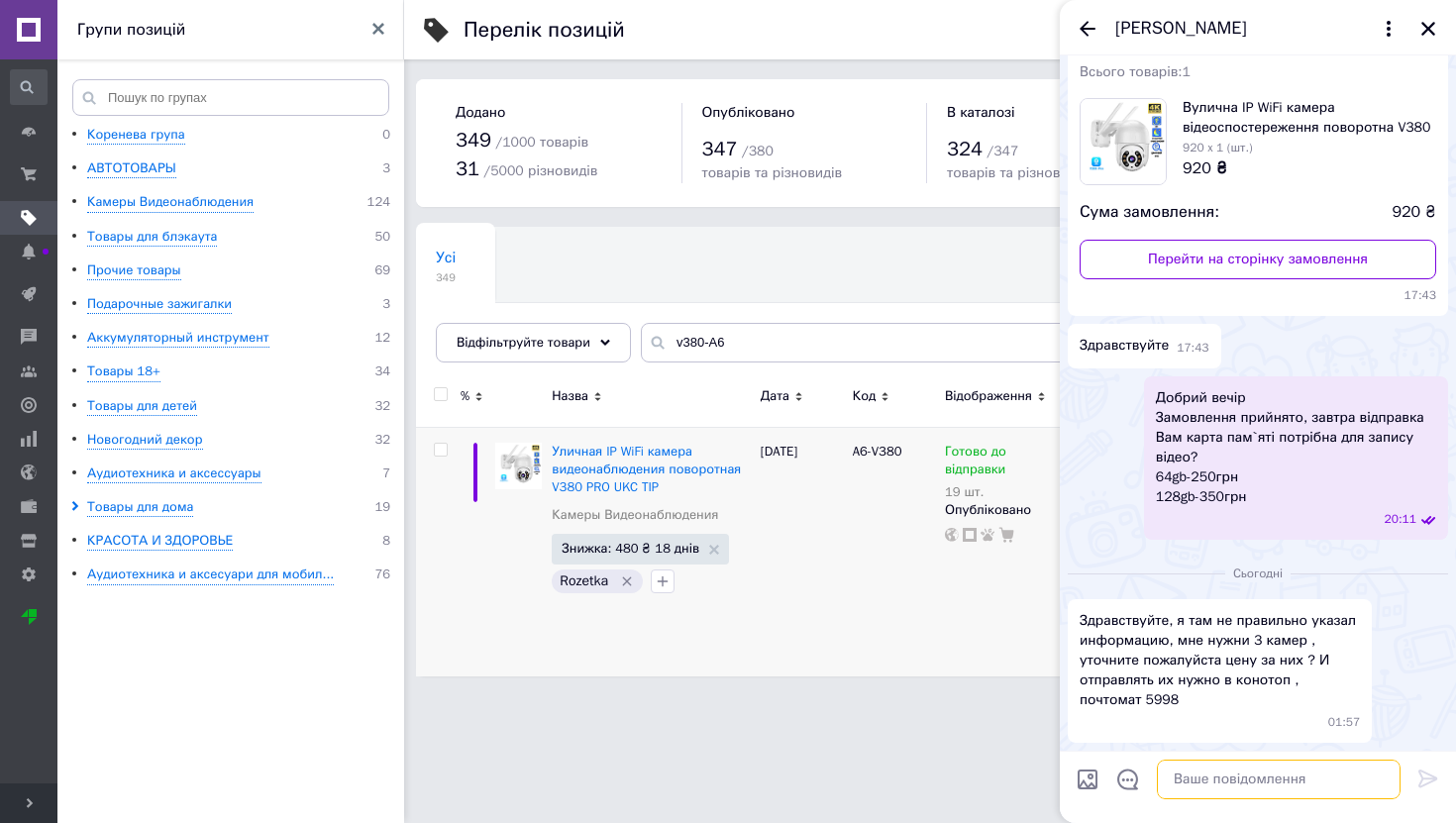 click at bounding box center (1279, 779) 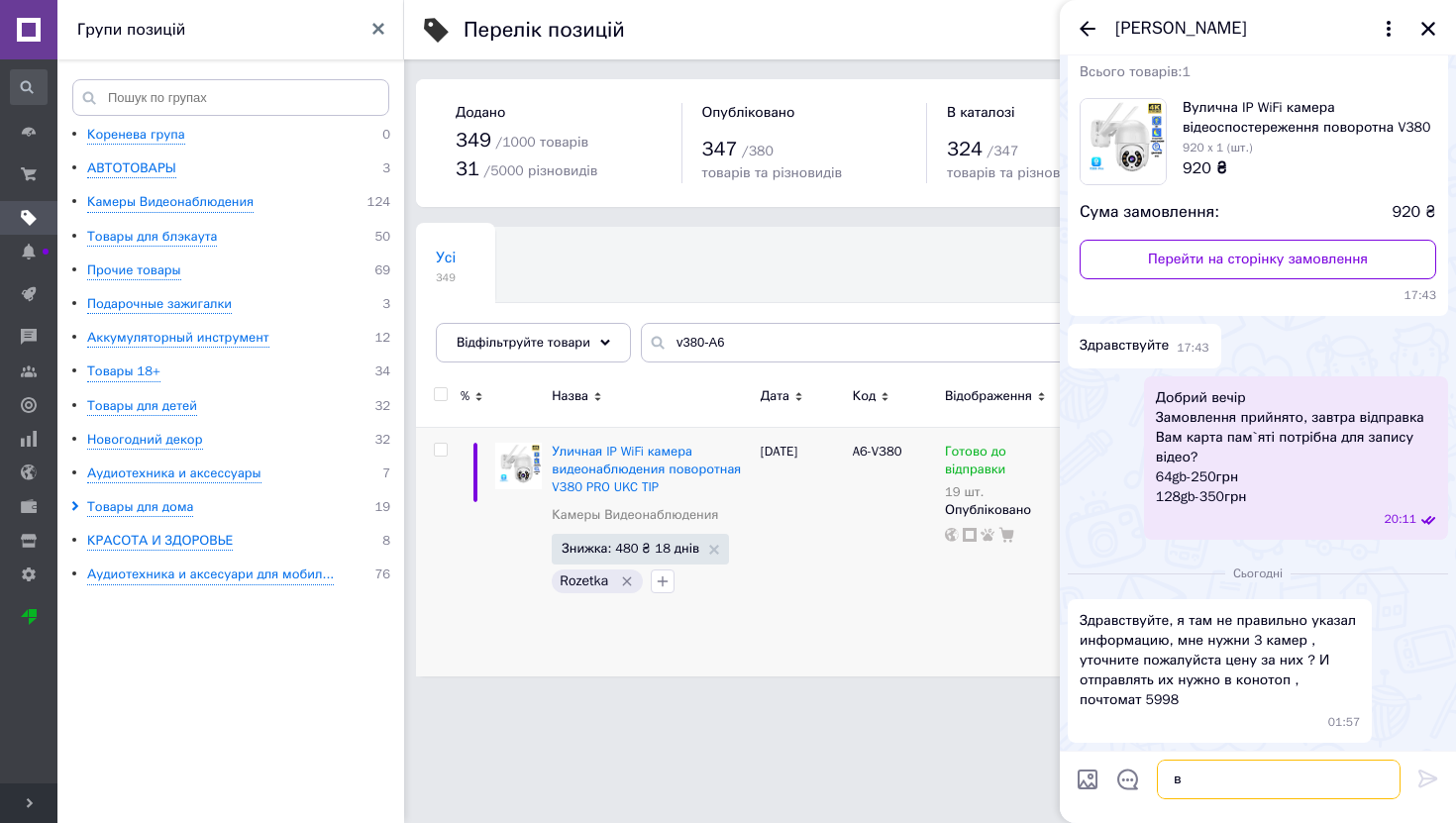 scroll, scrollTop: 175, scrollLeft: 0, axis: vertical 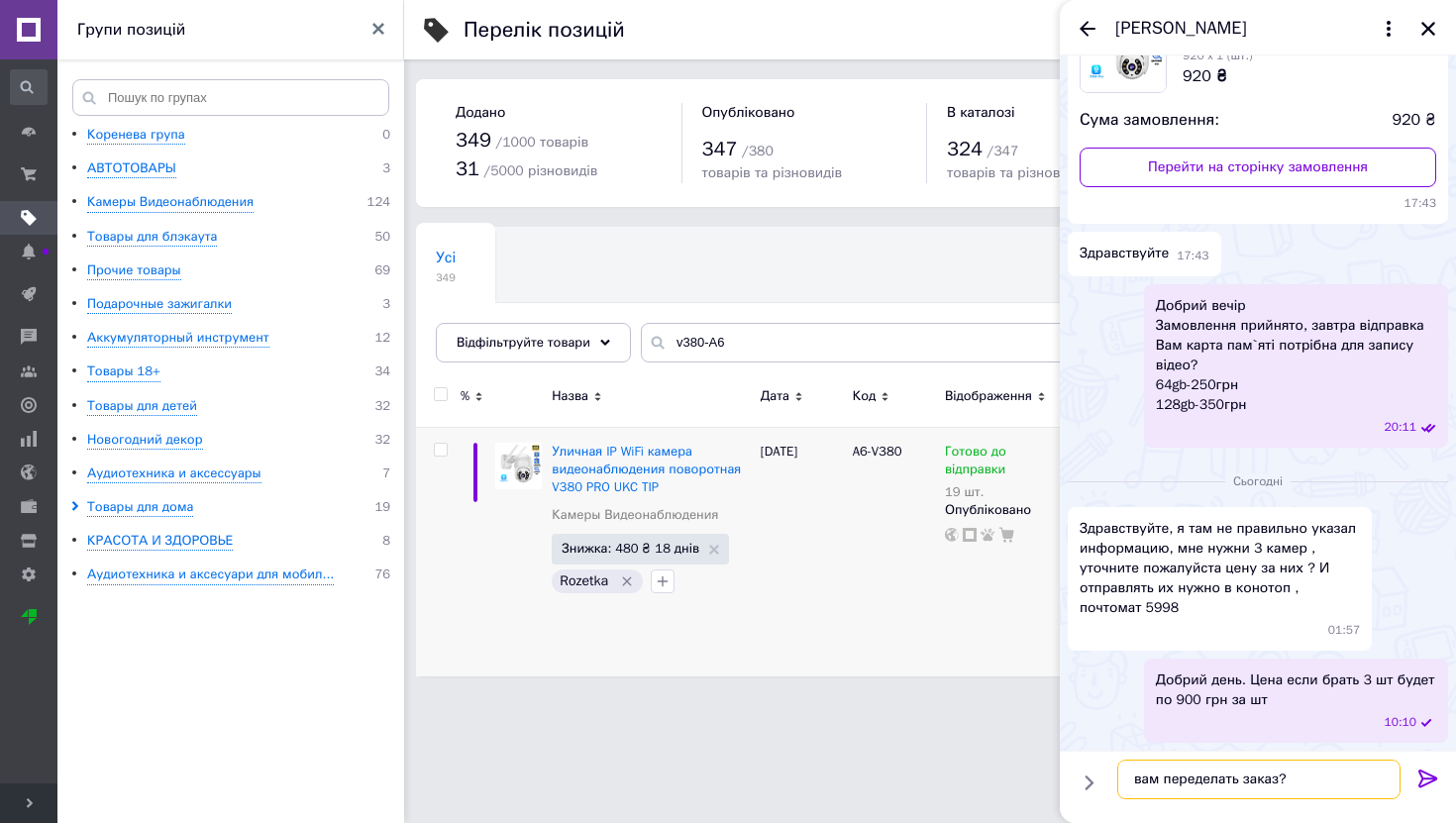 type on "вам переделать заказ?" 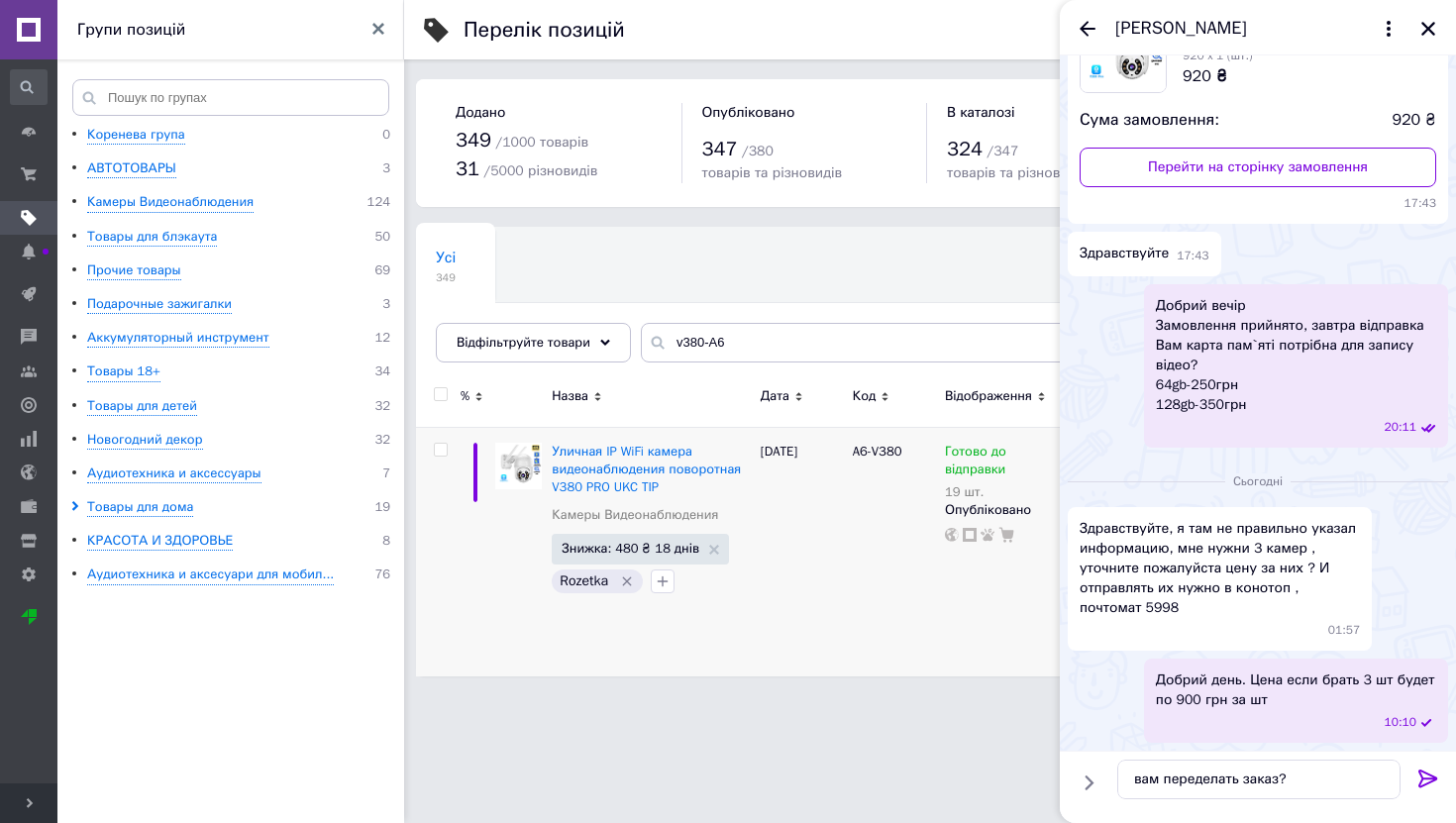 click 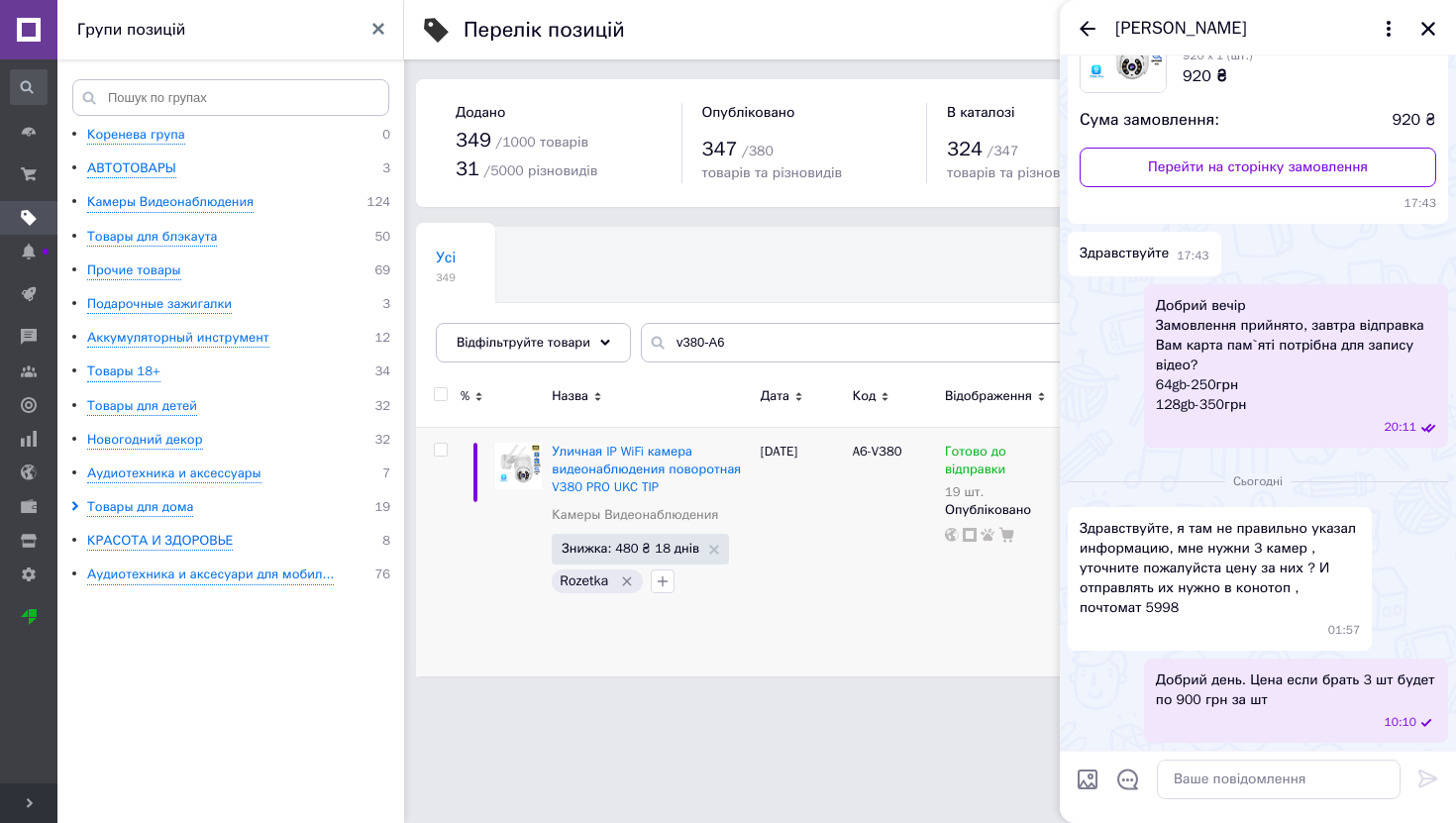 scroll, scrollTop: 229, scrollLeft: 0, axis: vertical 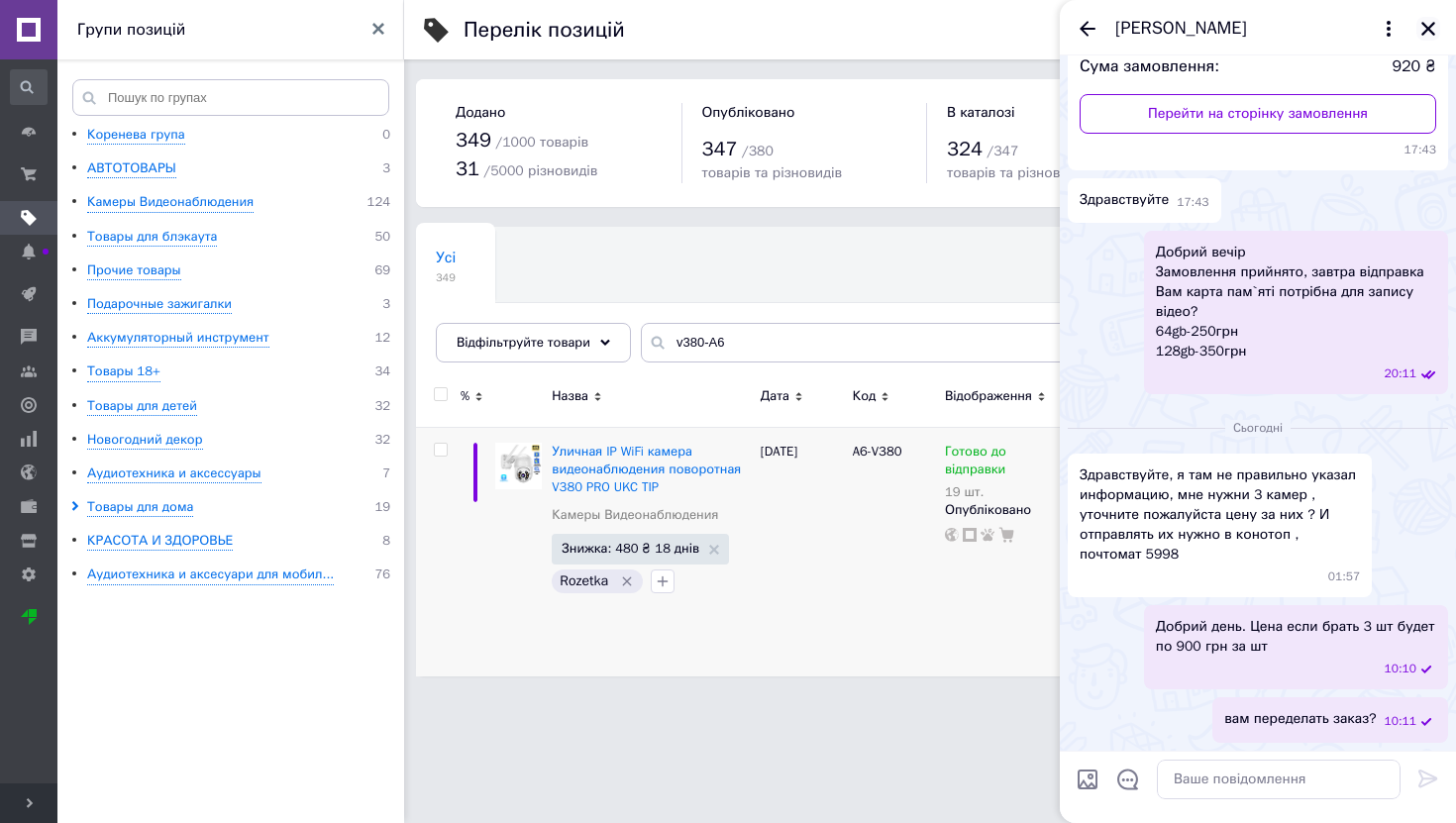 click 